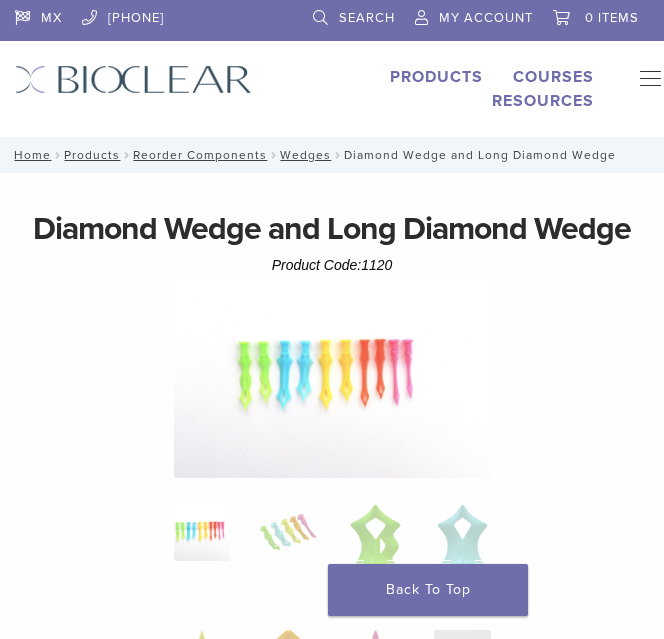scroll, scrollTop: 0, scrollLeft: 0, axis: both 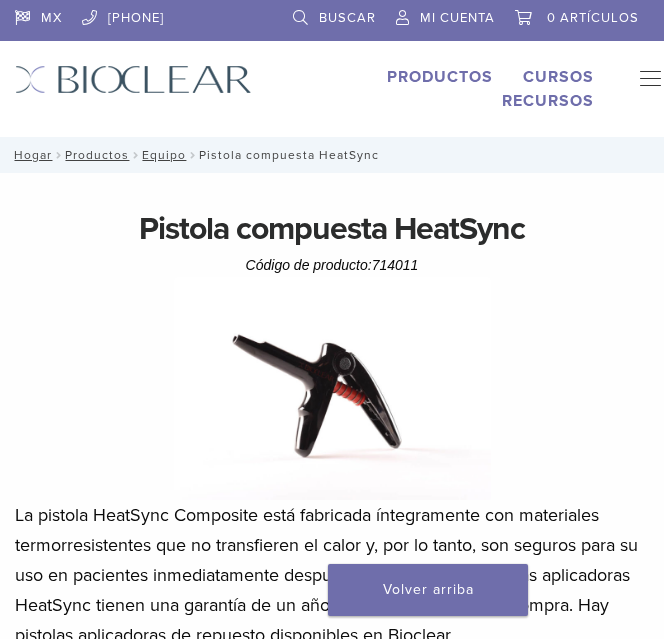 click on "La pistola HeatSync Composite está fabricada íntegramente con materiales termorresistentes que no transfieren el calor y, por lo tanto, son seguros para su uso en pacientes inmediatamente después de retirarla. Las pistolas aplicadoras HeatSync tienen una garantía de un año a partir de la fecha de compra. Hay pistolas aplicadoras de repuesto disponibles en Bioclear." at bounding box center (326, 575) 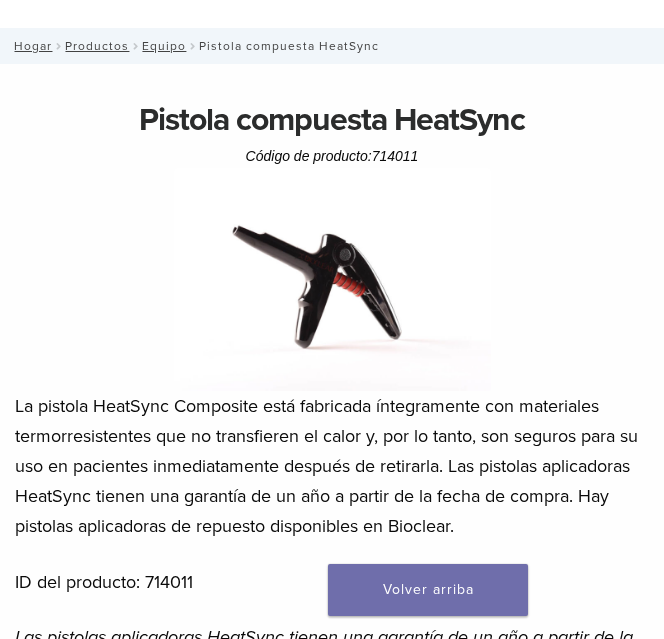 scroll, scrollTop: 0, scrollLeft: 0, axis: both 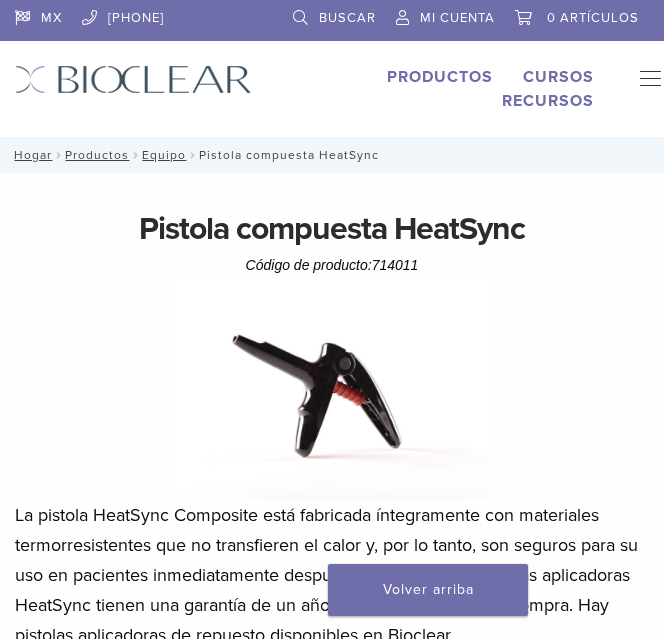 click on "La pistola HeatSync Composite está fabricada íntegramente con materiales termorresistentes que no transfieren el calor y, por lo tanto, son seguros para su uso en pacientes inmediatamente después de retirarla. Las pistolas aplicadoras HeatSync tienen una garantía de un año a partir de la fecha de compra. Hay pistolas aplicadoras de repuesto disponibles en Bioclear." at bounding box center (326, 575) 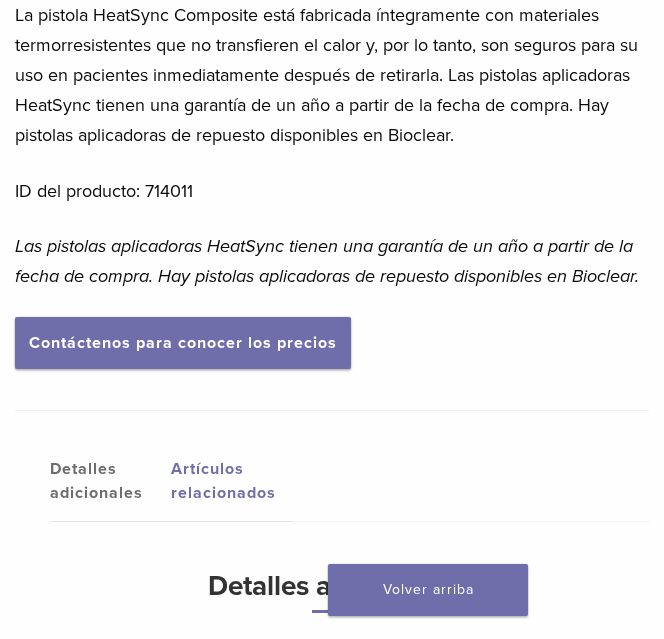 scroll, scrollTop: 480, scrollLeft: 0, axis: vertical 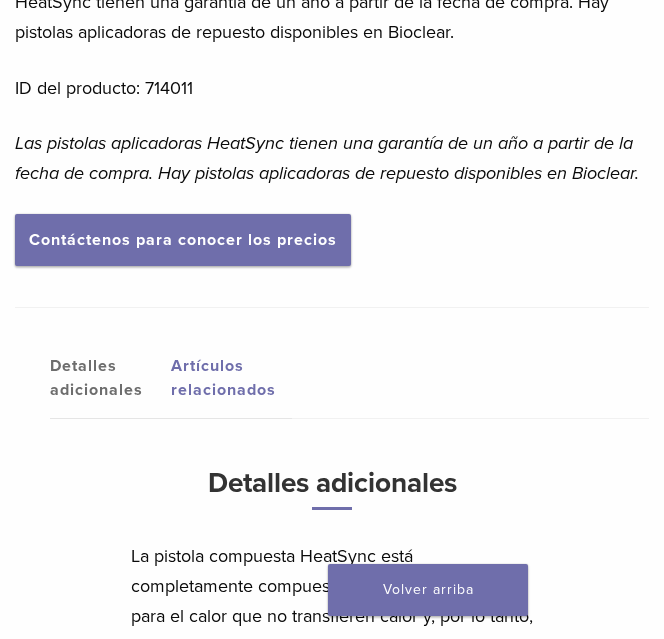 click on "Detalles adicionales" at bounding box center (96, 378) 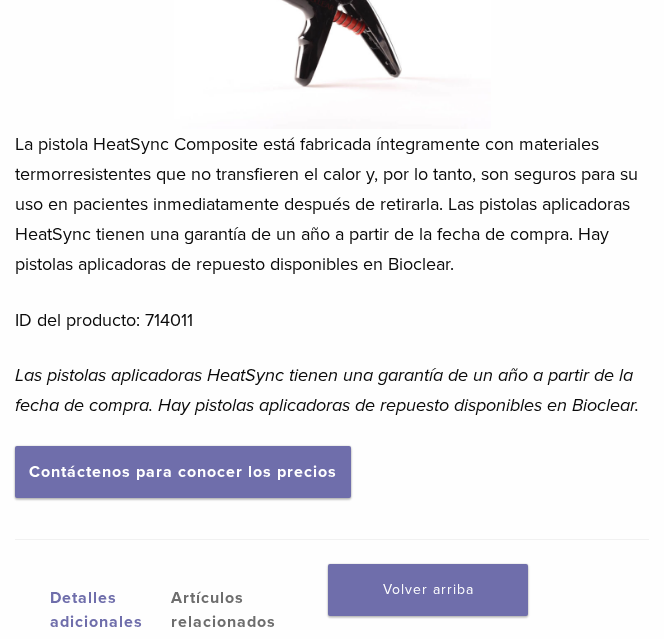 scroll, scrollTop: 0, scrollLeft: 0, axis: both 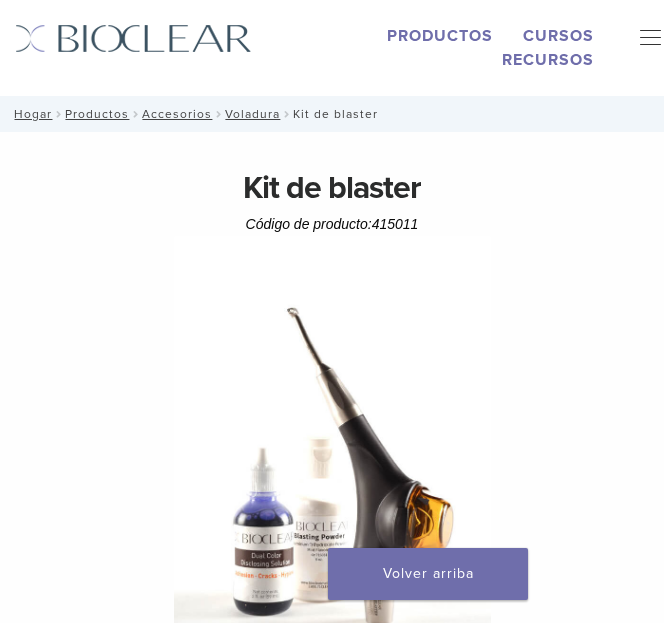 click on "Kit de blaster
Código de producto:
415011
$  1,574.66
Kit de blaster
Código de producto:
415011
$  1,574.66
El Bioclear Blaster combina a la perfección potencia de limpieza mínimamente invasiva pero eficaz, diseño ergonómico, fácil instalación y adaptabilidad. Gracias a una potente y eficaz solución de arenado de trihidróxido de aluminio, el Blaster elimina eficazmente la biopelícula más resistente sin dañar la superficie del esmalte. El Bioclear Blaster es fácil de trasladar entre consultorios y se conecta directamente a la unidad de control dental mediante cualquier conexión giratoria KaVo Multiflex. Además, la conexión giratoria proporciona una rotación completa de 360° para reducir la fricción de los tubos y la tensión en las muñecas.
ID del producto: 415011" at bounding box center (332, 903) 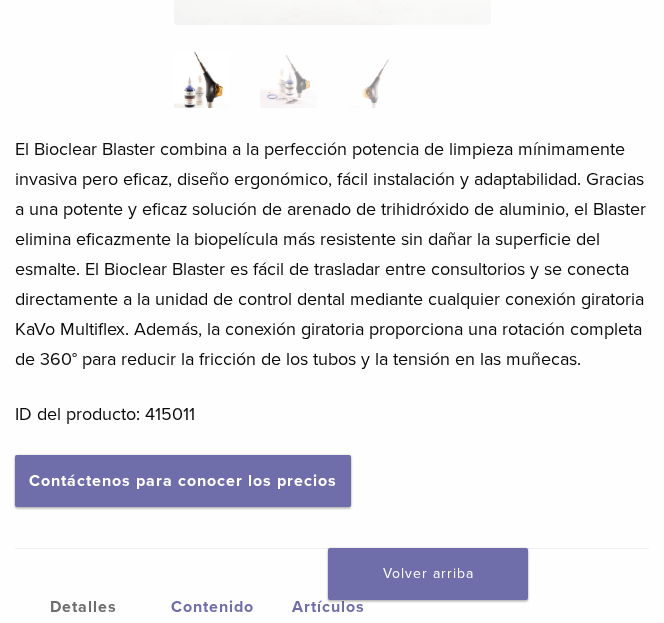 scroll, scrollTop: 702, scrollLeft: 0, axis: vertical 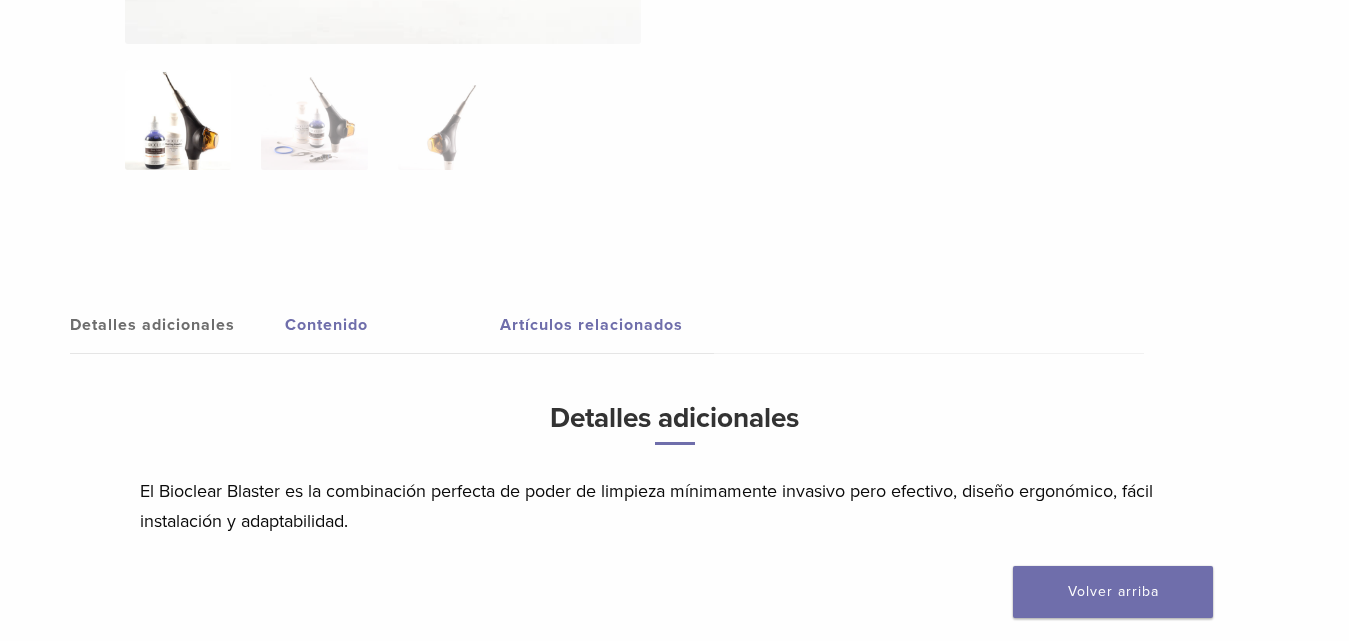click on "Detalles adicionales" at bounding box center [177, 325] 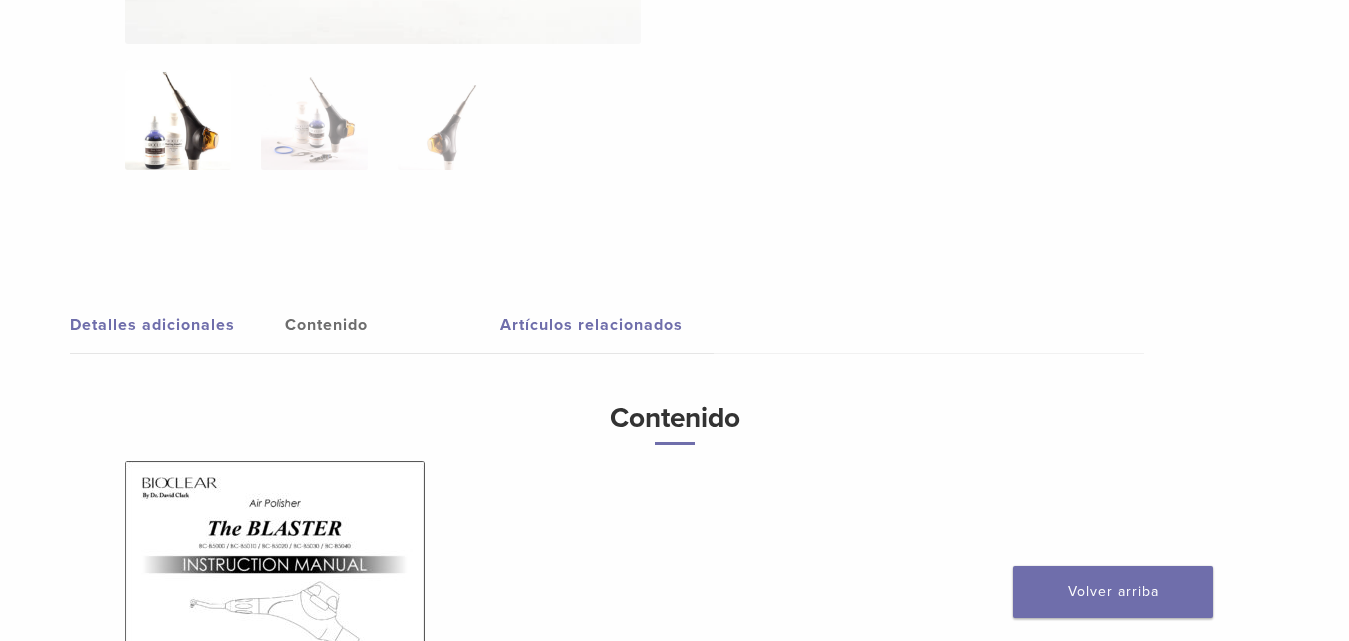 click at bounding box center [275, 567] 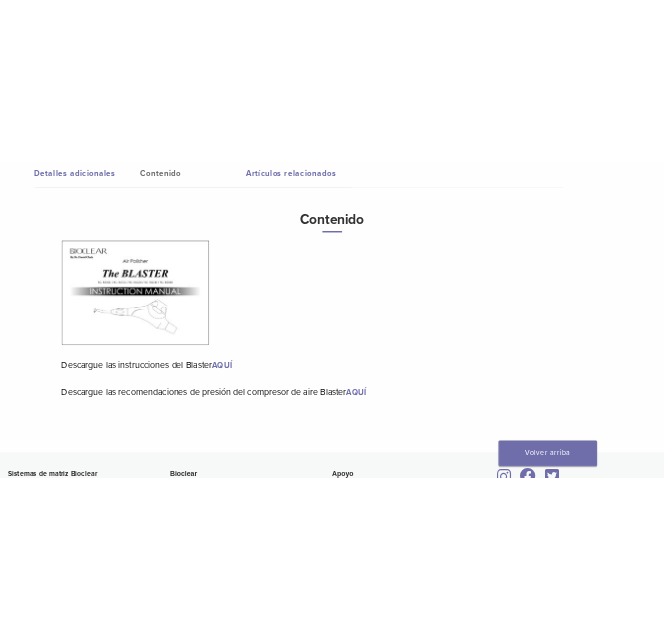 scroll, scrollTop: 839, scrollLeft: 0, axis: vertical 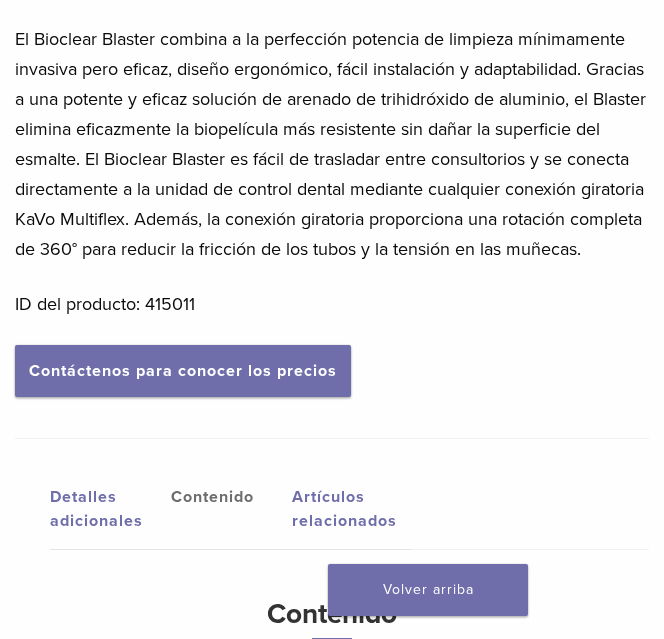 click on "Contenido" at bounding box center (231, 497) 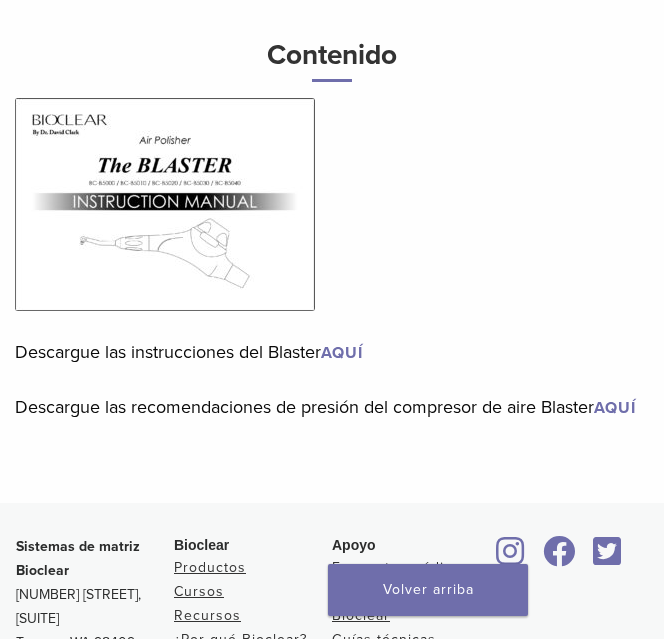click at bounding box center (165, 204) 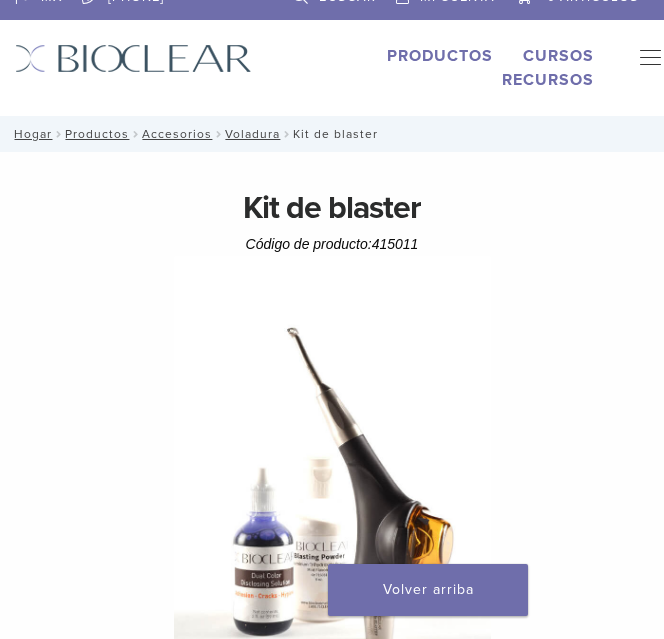 scroll, scrollTop: 17, scrollLeft: 0, axis: vertical 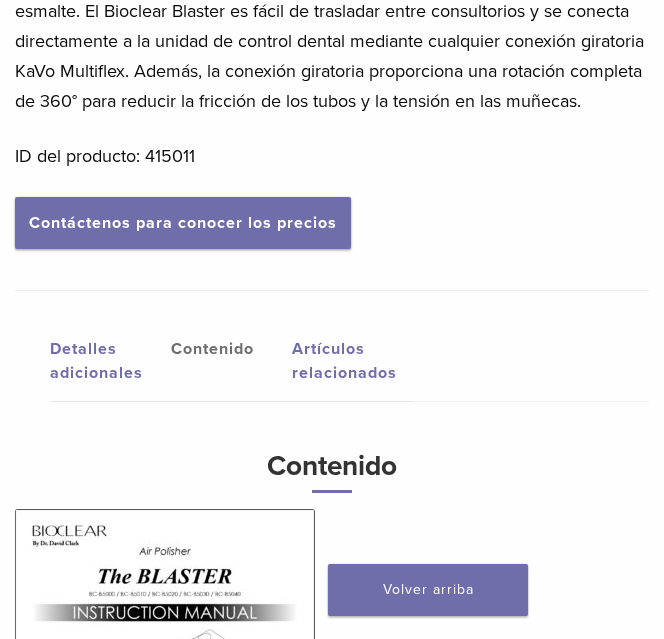 click on "Detalles adicionales" at bounding box center [96, 361] 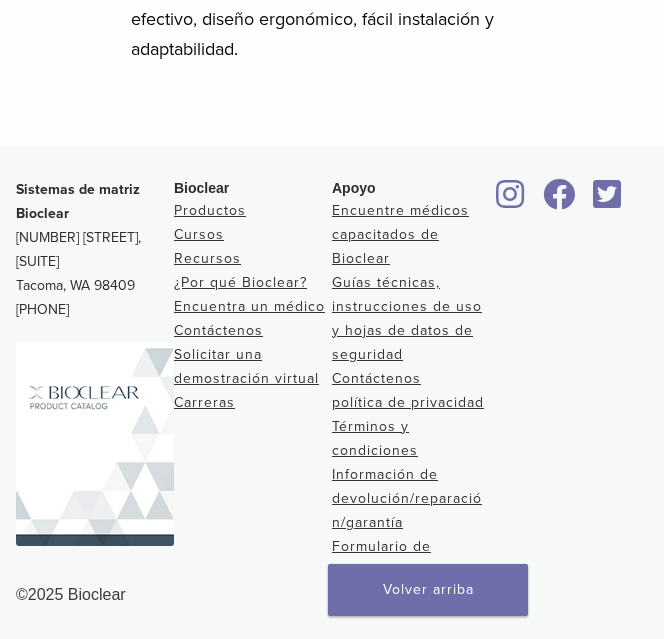 scroll, scrollTop: 1568, scrollLeft: 0, axis: vertical 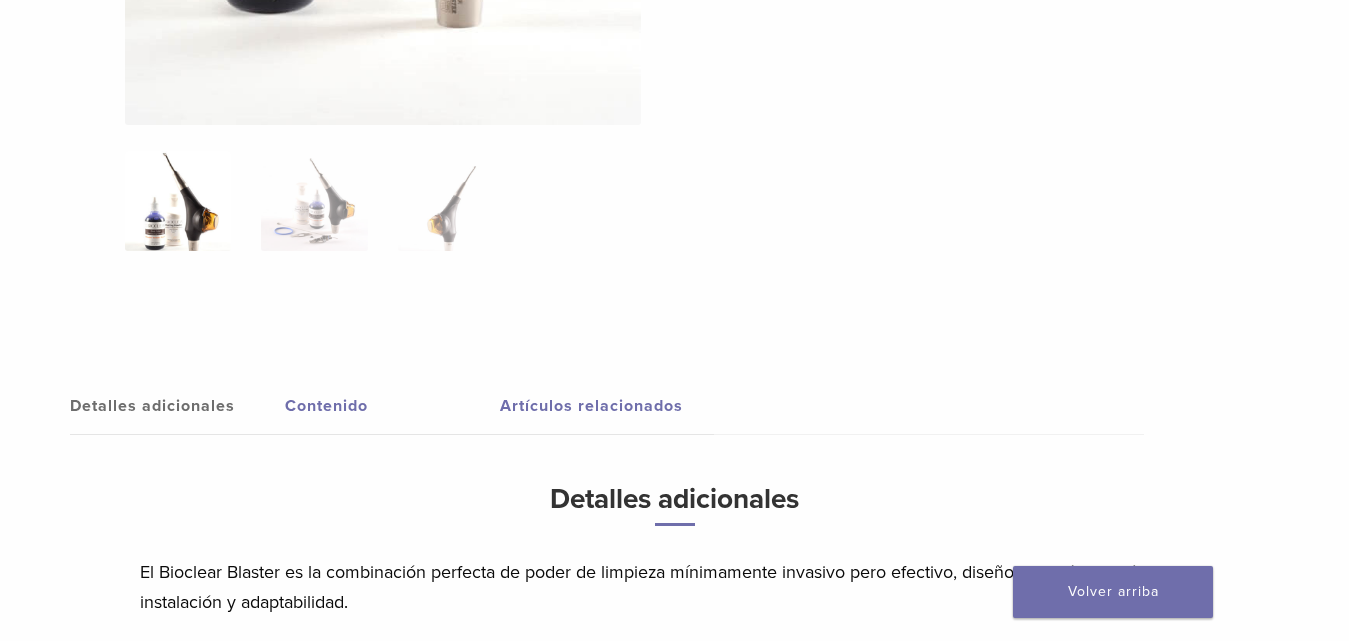 click on "Artículos relacionados" at bounding box center (591, 406) 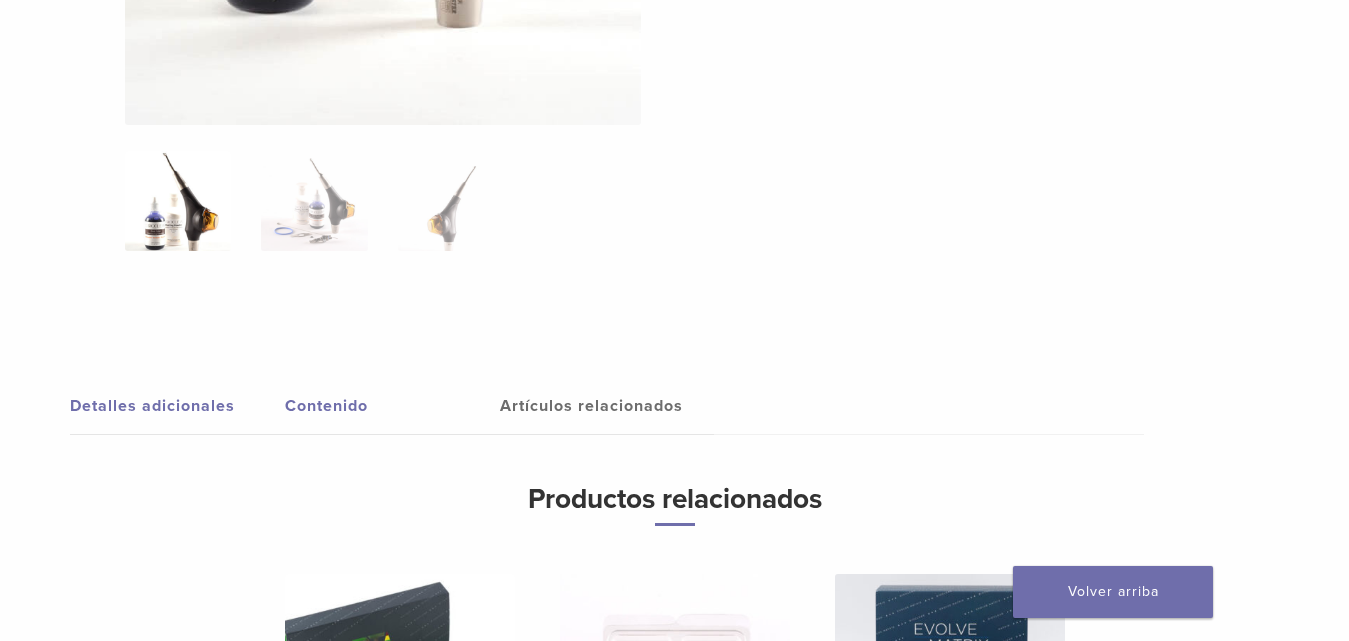 click on "Kit de blaster
Código de producto:
415011
$  1,574.66
Kit de blaster
Código de producto:
415011
$  1,574.66
El Bioclear Blaster combina a la perfección potencia de limpieza mínimamente invasiva pero eficaz, diseño ergonómico, fácil instalación y adaptabilidad. Gracias a una potente y eficaz solución de arenado de trihidróxido de aluminio, el Blaster elimina eficazmente la biopelícula más resistente sin dañar la superficie del esmalte. El Bioclear Blaster es fácil de trasladar entre consultorios y se conecta directamente a la unidad de control dental mediante cualquier conexión giratoria KaVo Multiflex. Además, la conexión giratoria proporciona una rotación completa de 360° para reducir la fricción de los tubos y la tensión en las muñecas.
ID del producto: 415011" at bounding box center [674, 207] 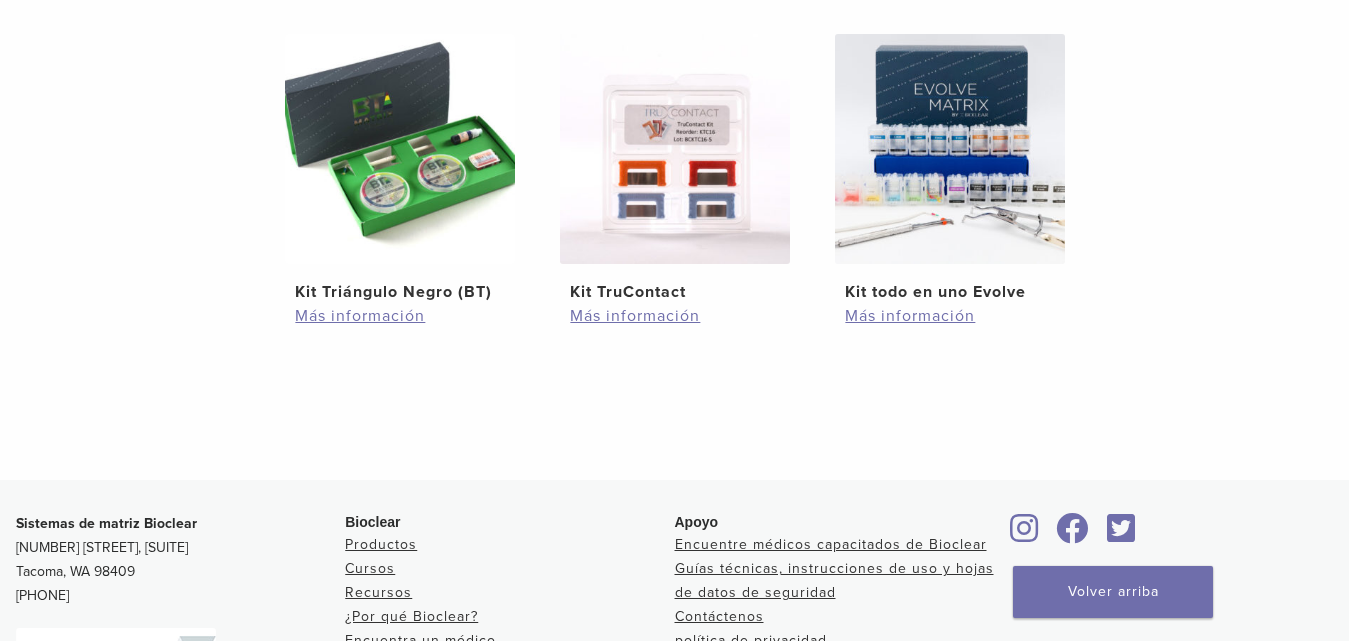 scroll, scrollTop: 1367, scrollLeft: 0, axis: vertical 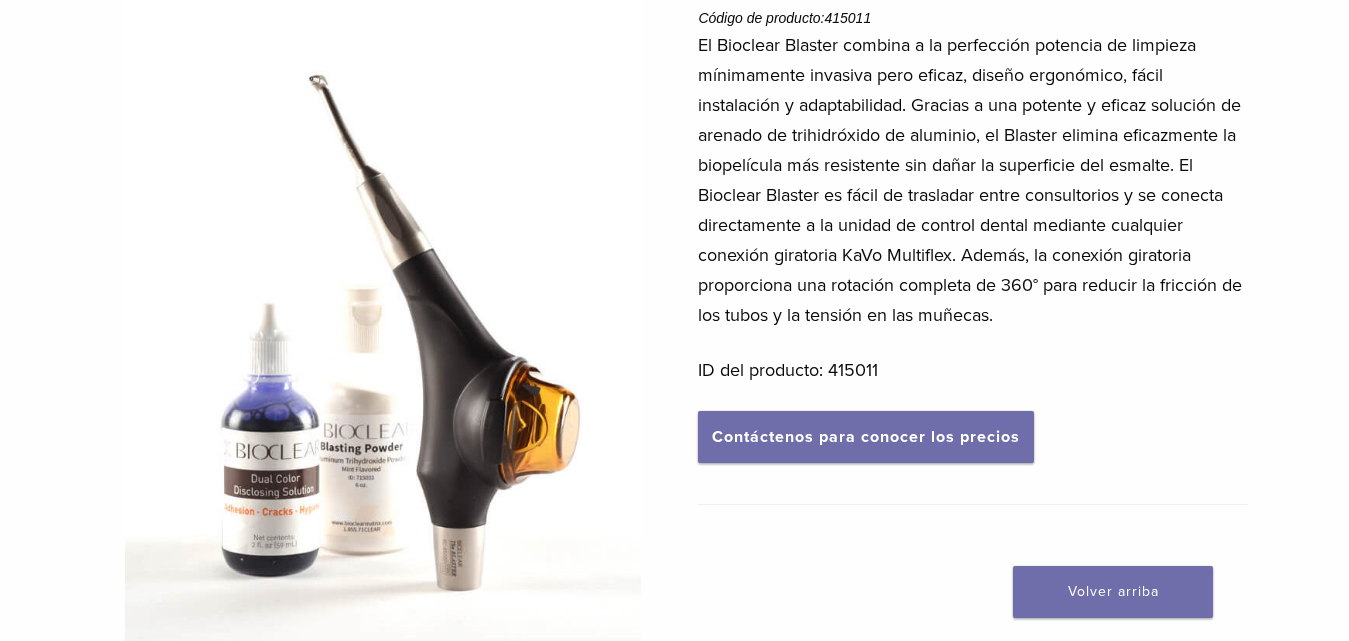 click at bounding box center [383, 323] 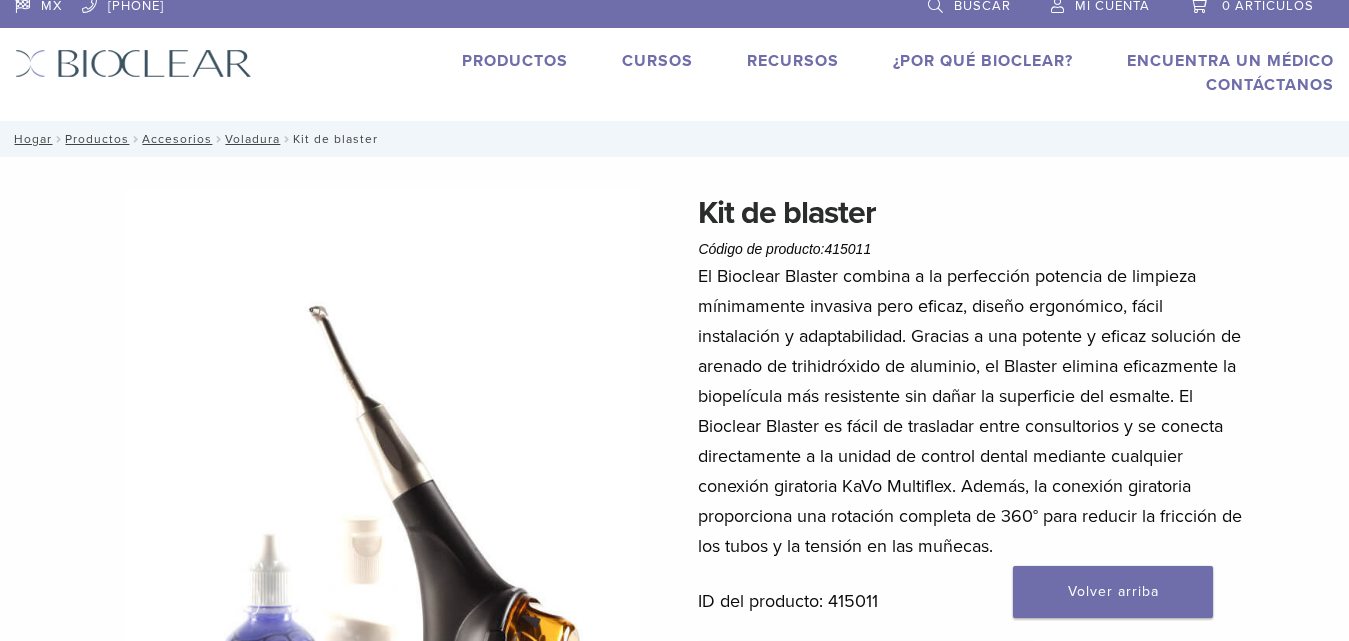 scroll, scrollTop: 4, scrollLeft: 0, axis: vertical 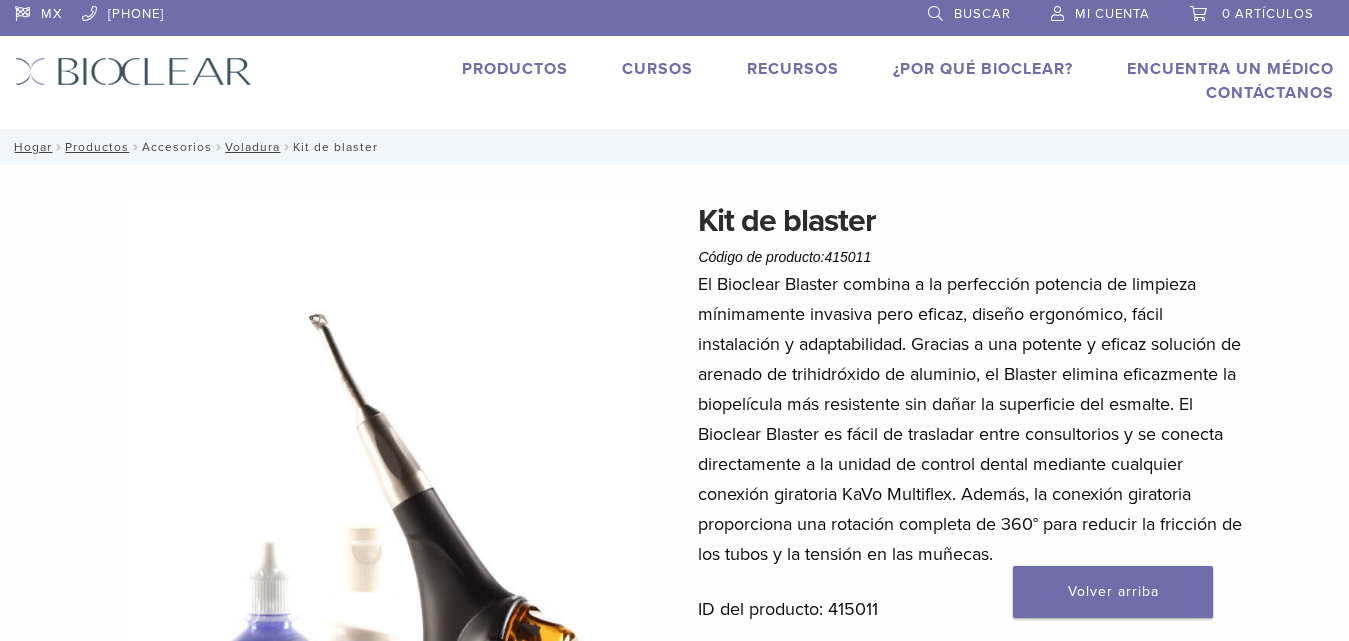click on "Accesorios" at bounding box center (177, 147) 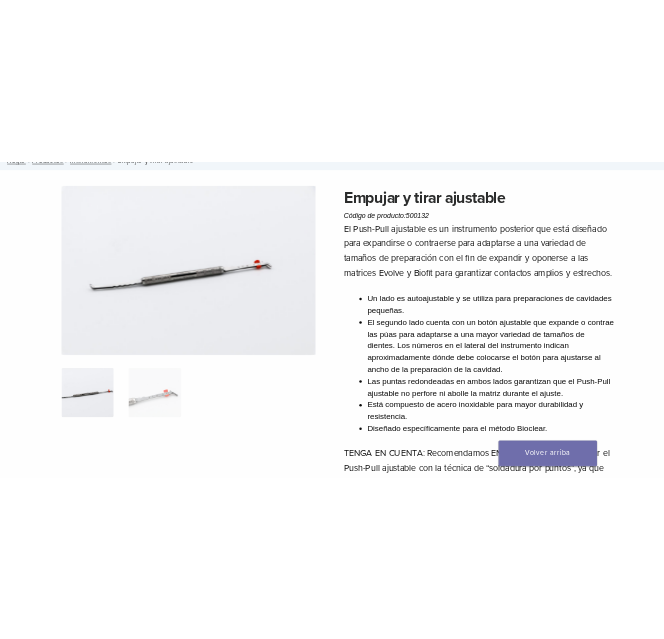 scroll, scrollTop: 171, scrollLeft: 0, axis: vertical 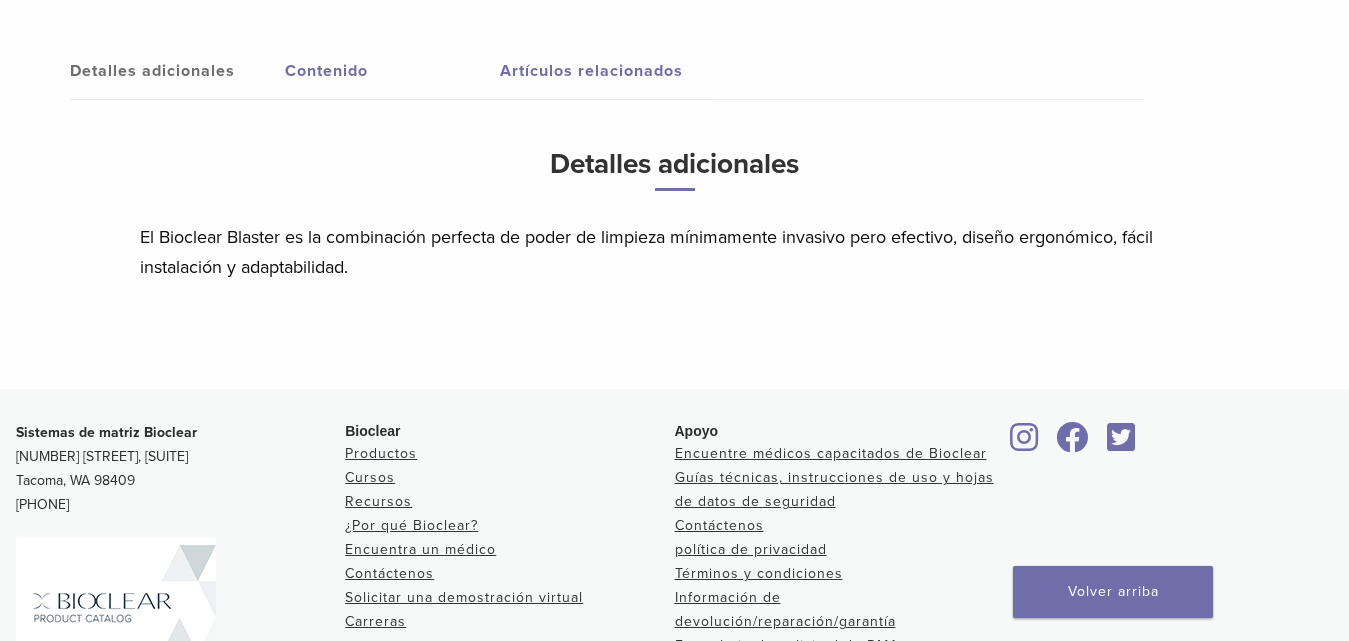click on "Contenido" at bounding box center (326, 71) 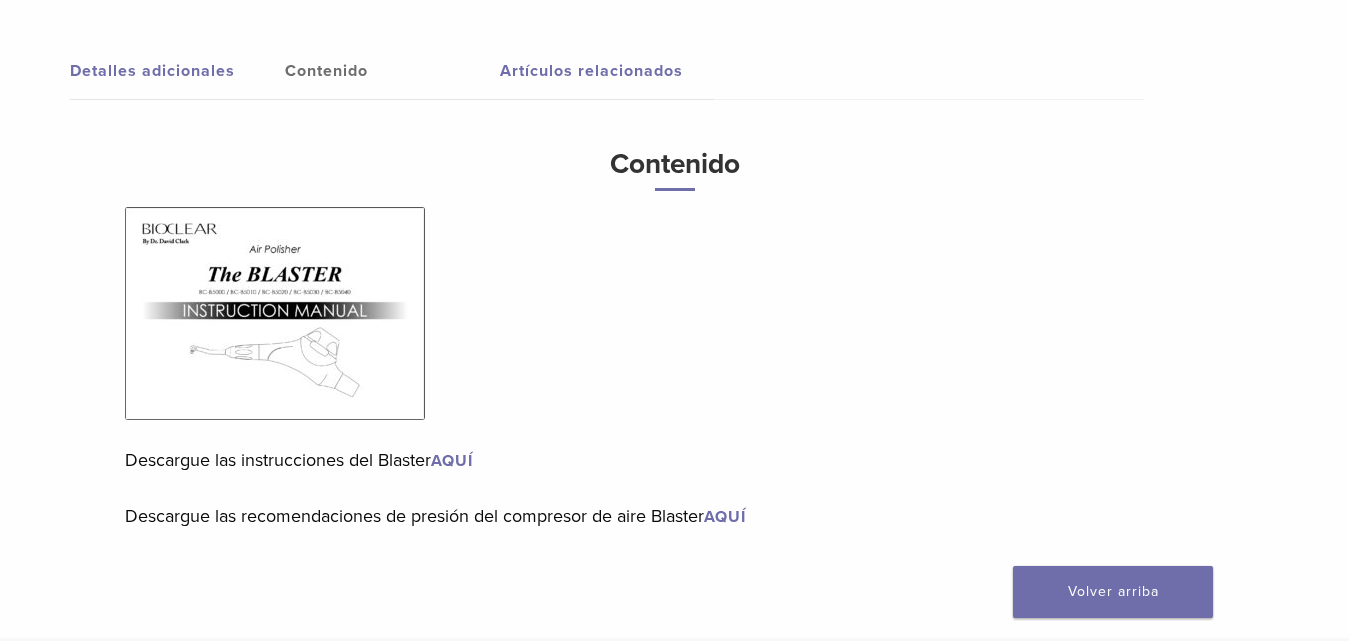 click at bounding box center [275, 313] 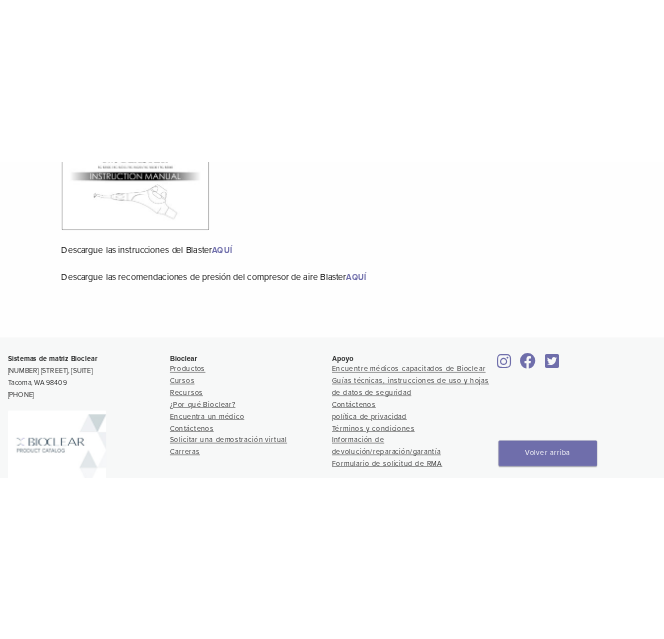 scroll, scrollTop: 816, scrollLeft: 0, axis: vertical 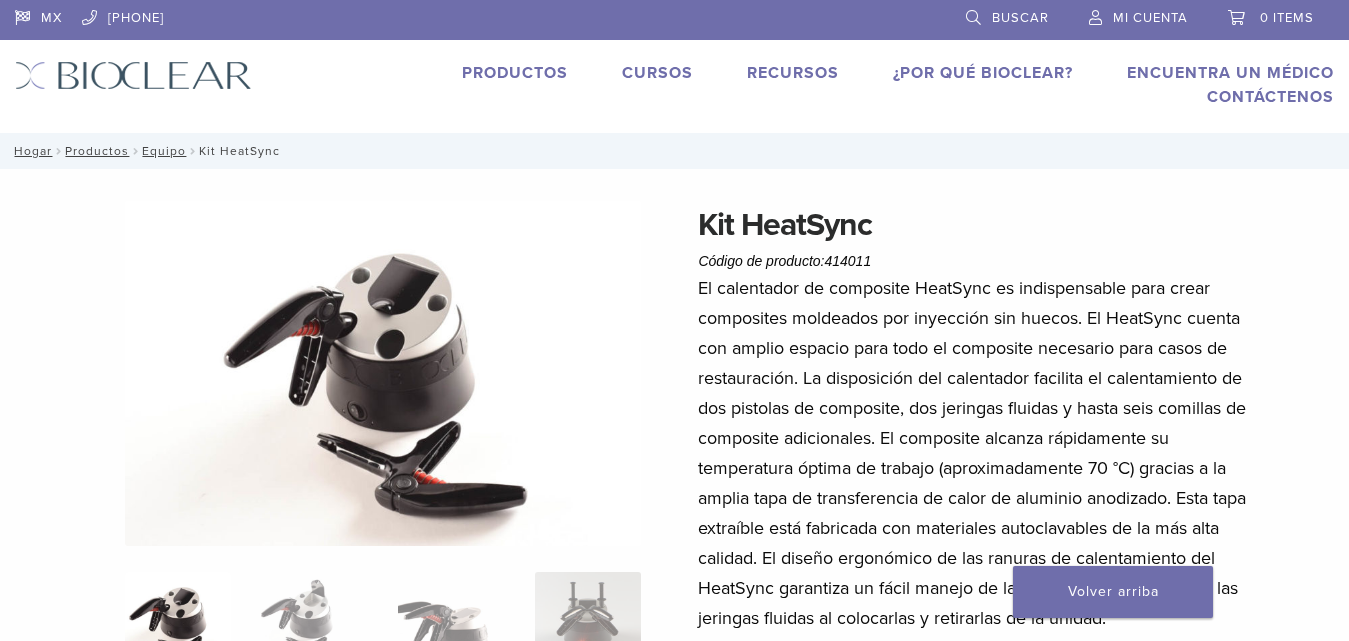 click on "Contenido" at bounding box center [326, 1417] 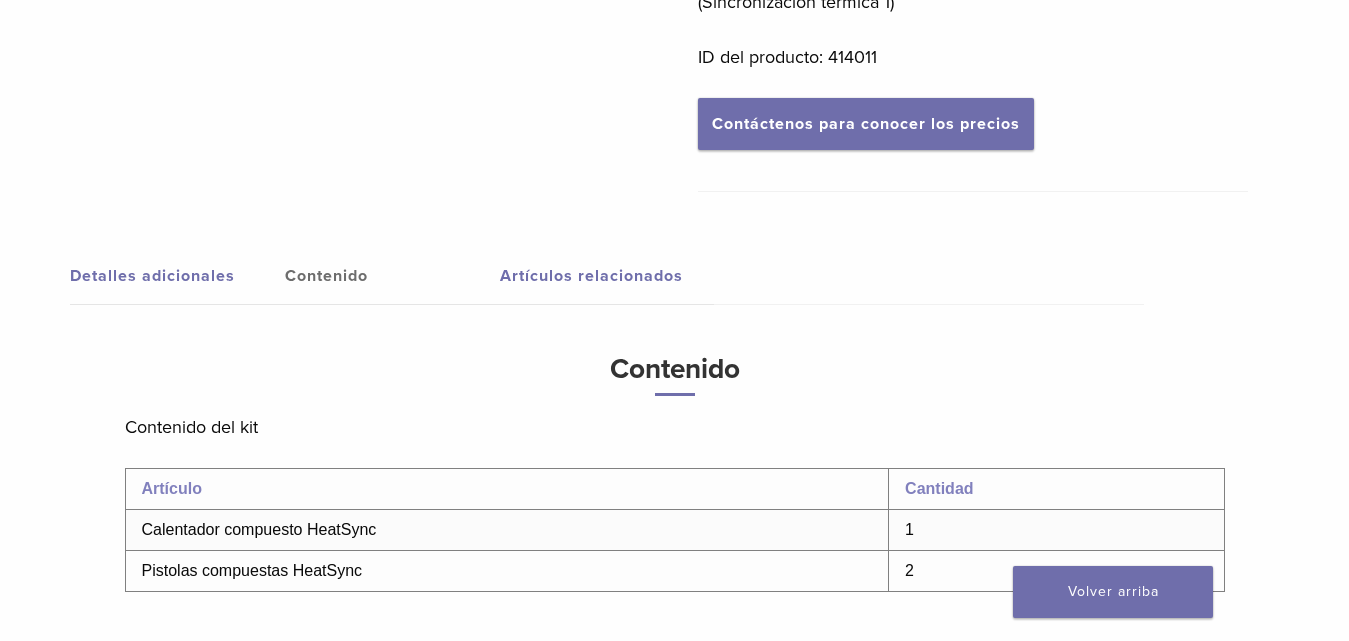 scroll, scrollTop: 1141, scrollLeft: 0, axis: vertical 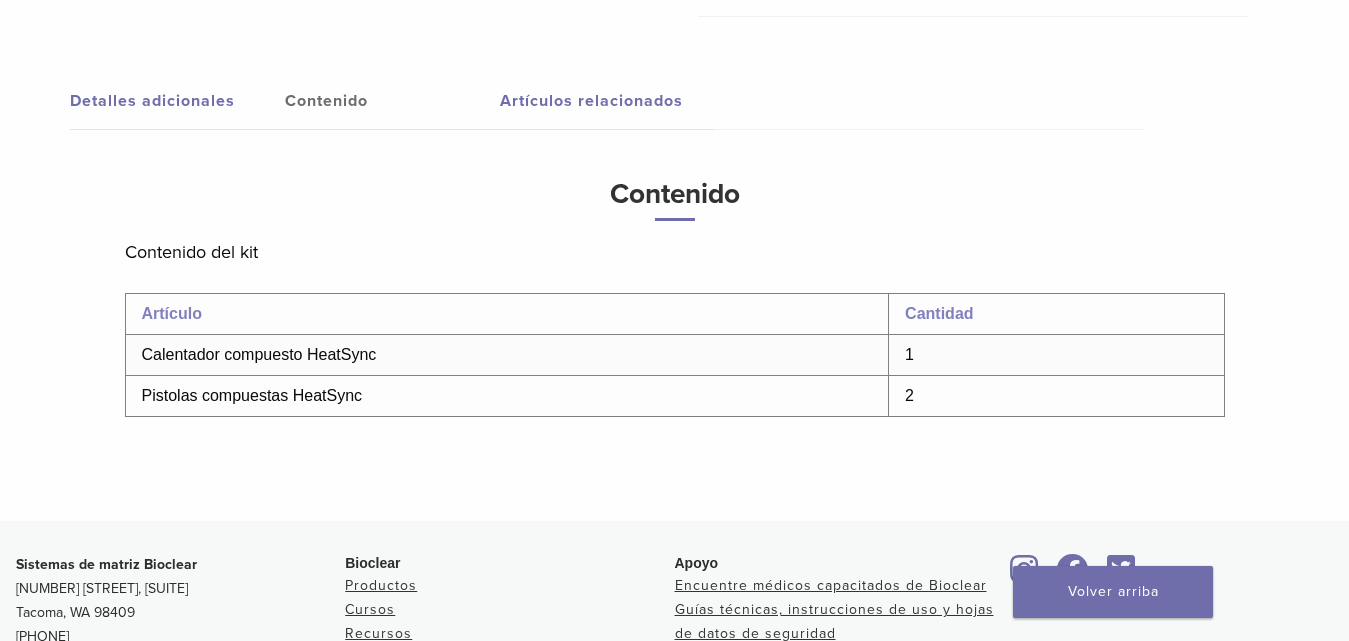 click on "Detalles adicionales" at bounding box center (152, 101) 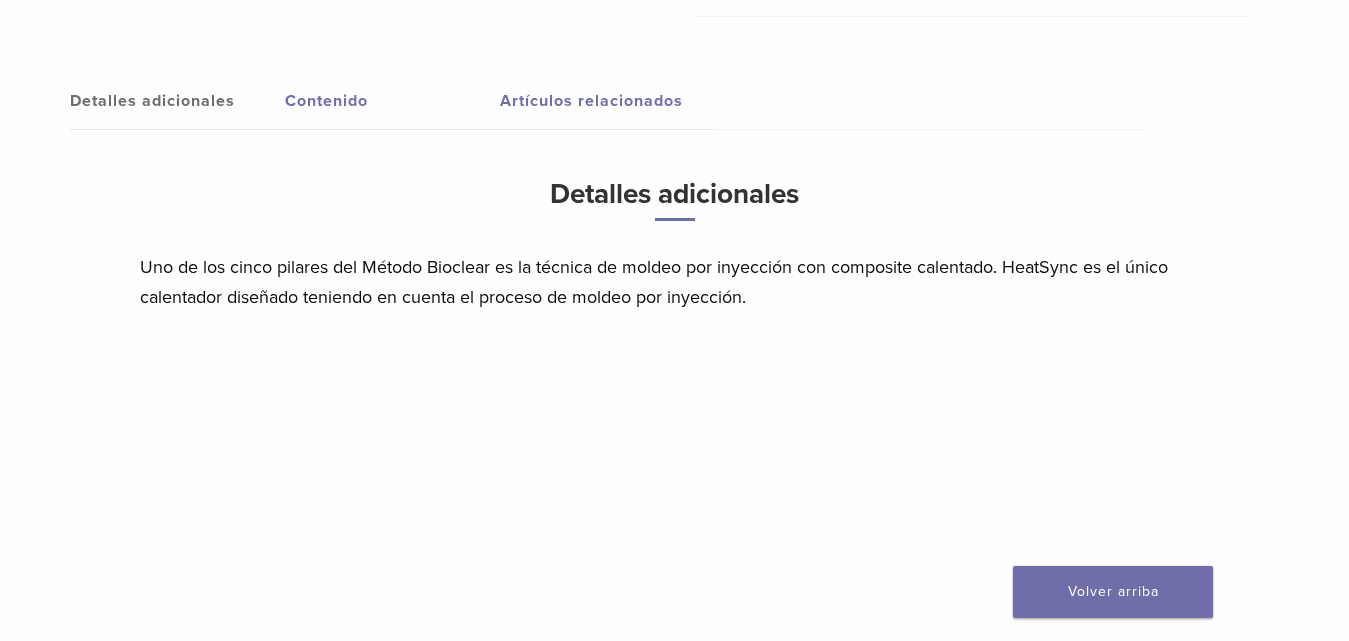 click on "Detalles adicionales" at bounding box center [177, 101] 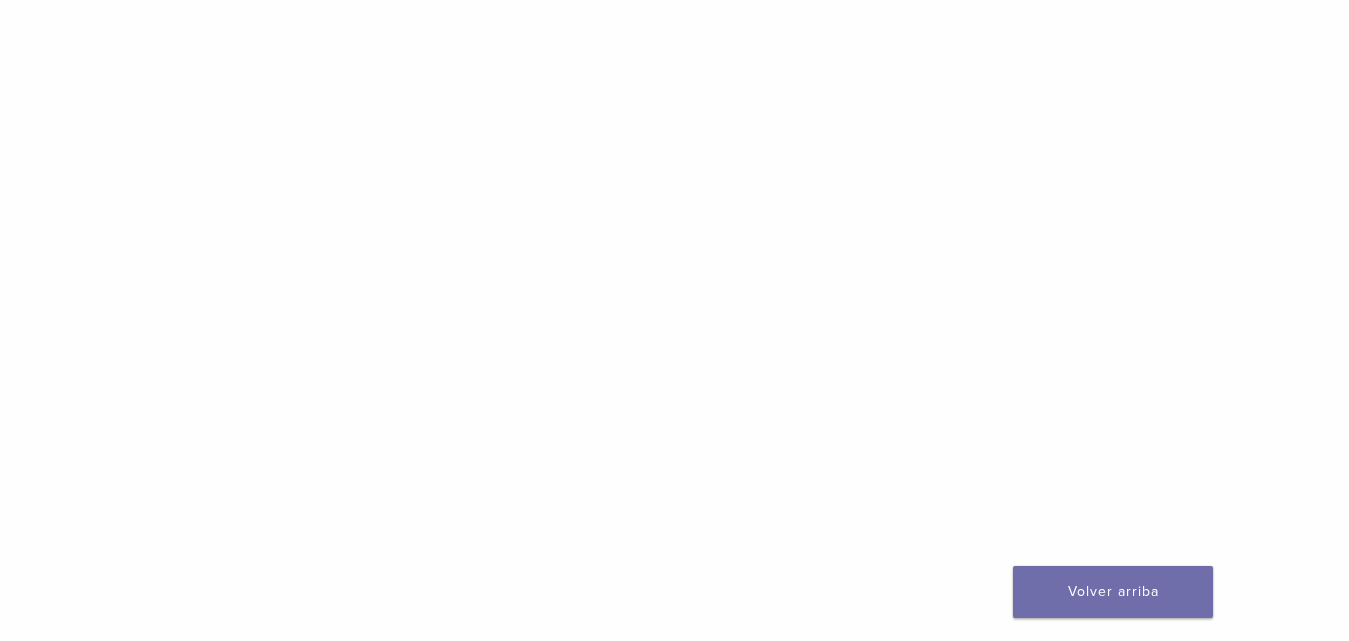 scroll, scrollTop: 1756, scrollLeft: 0, axis: vertical 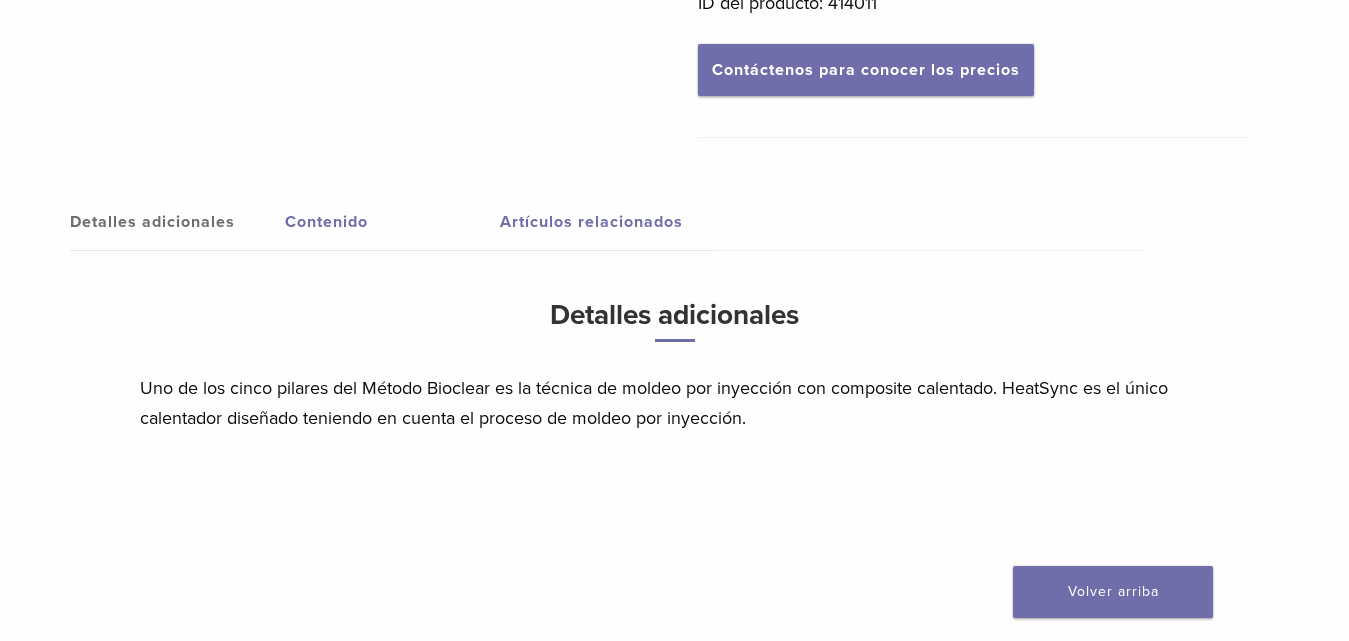 click on "Contenido" at bounding box center [326, 222] 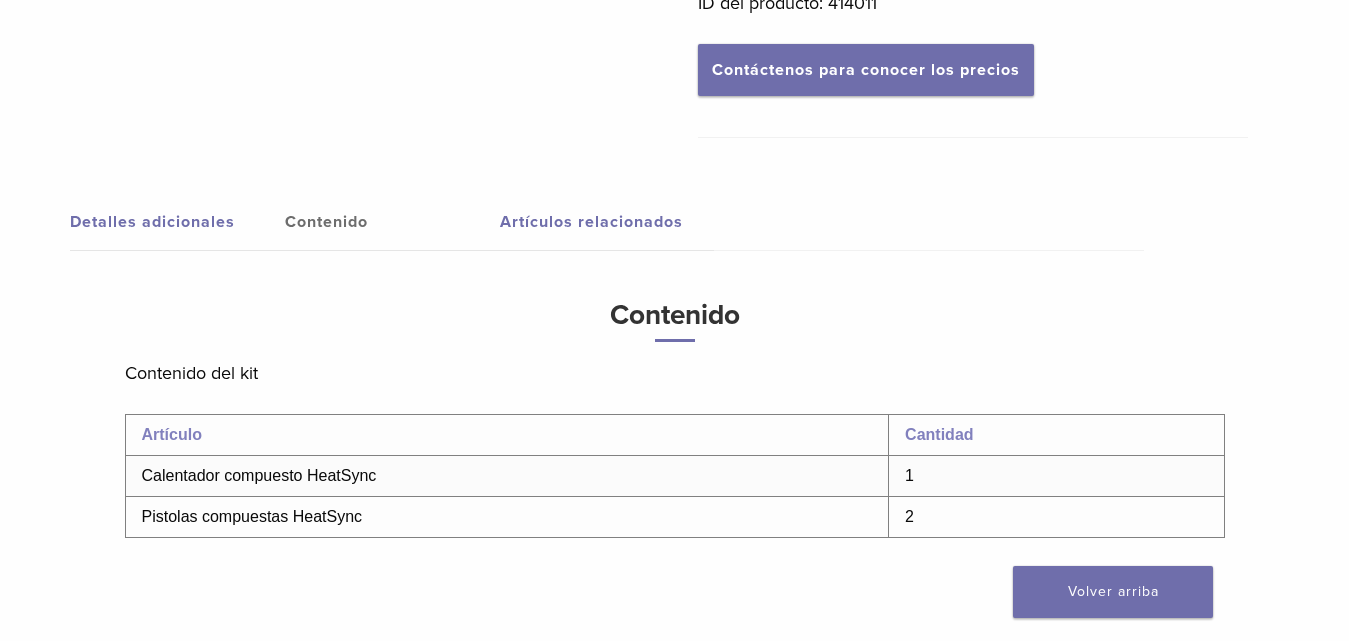 click on "Calentador compuesto HeatSync" at bounding box center (259, 475) 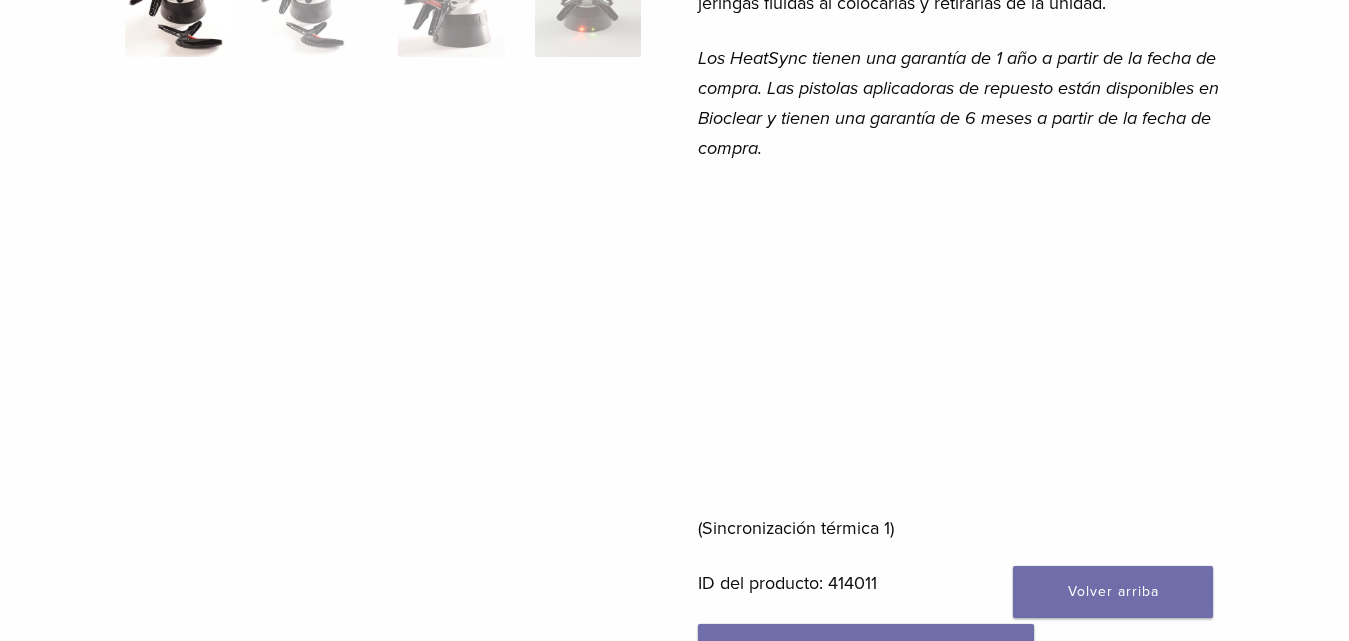 scroll, scrollTop: 520, scrollLeft: 0, axis: vertical 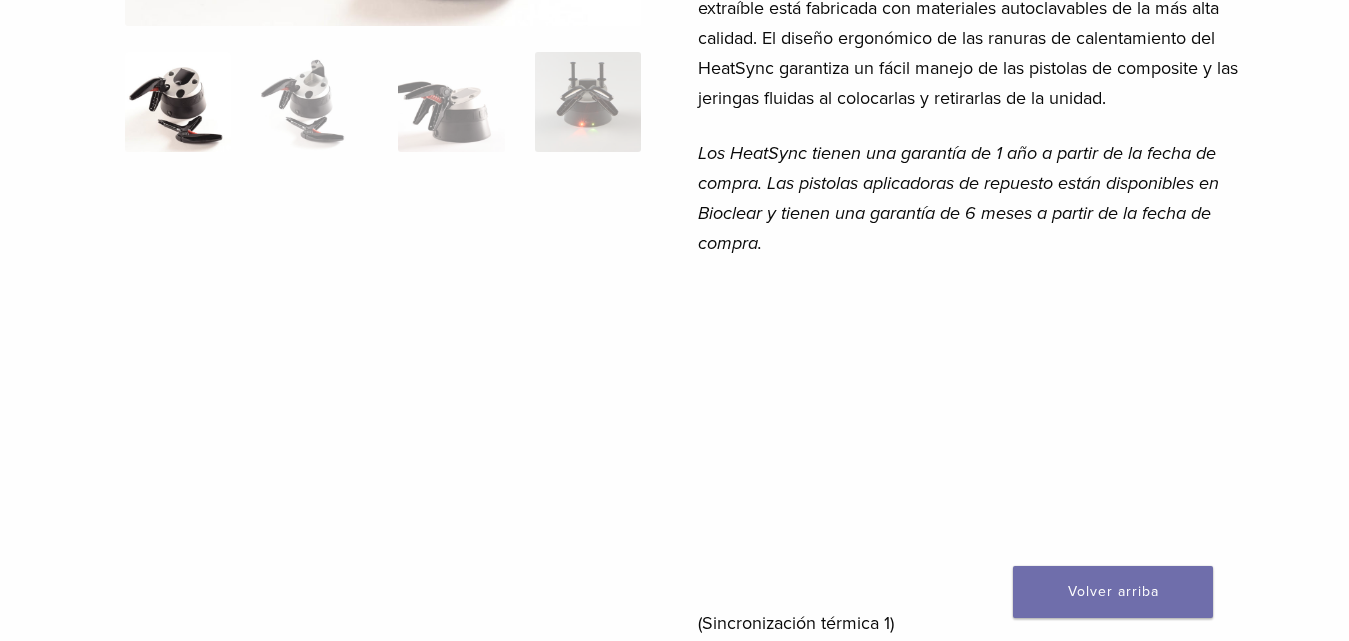 click at bounding box center [383, 224] 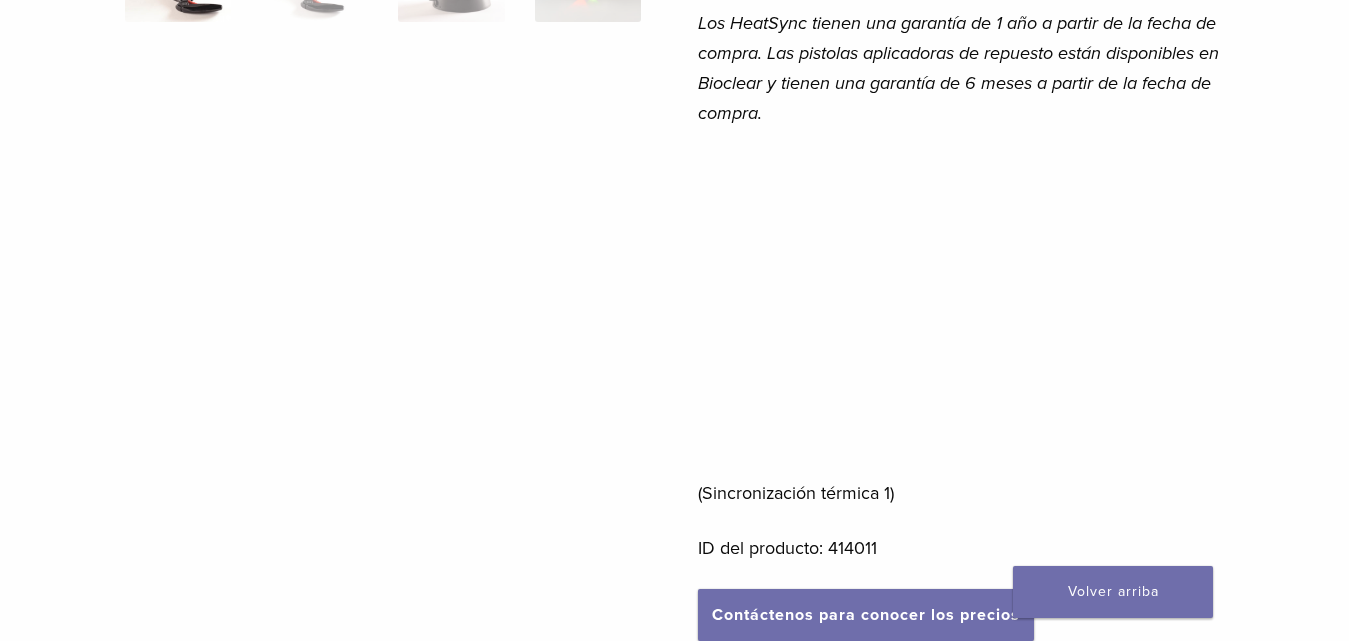 scroll, scrollTop: 703, scrollLeft: 0, axis: vertical 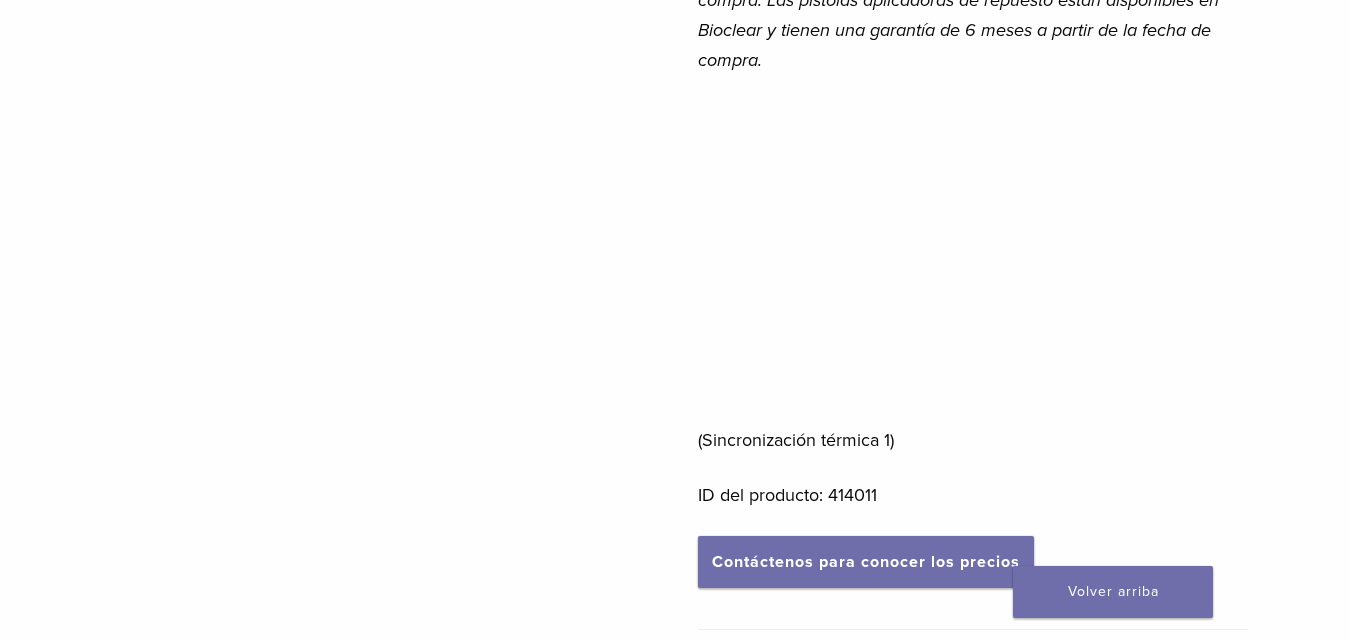 click at bounding box center [383, 41] 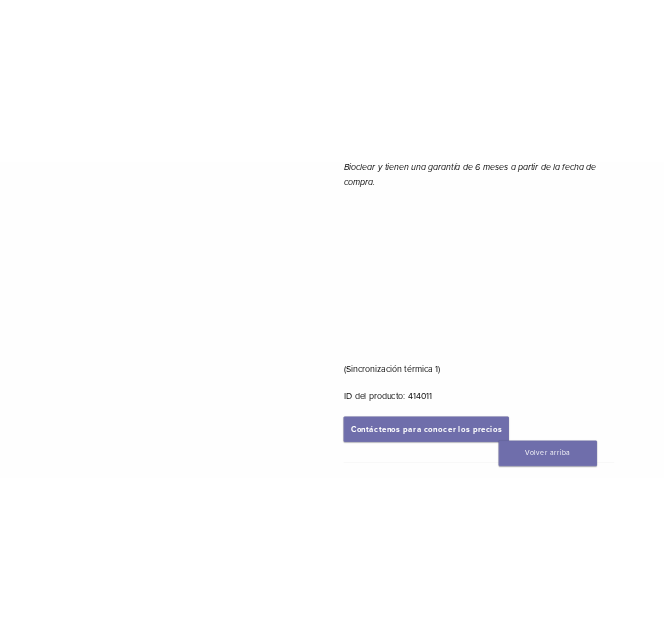 scroll, scrollTop: 522, scrollLeft: 0, axis: vertical 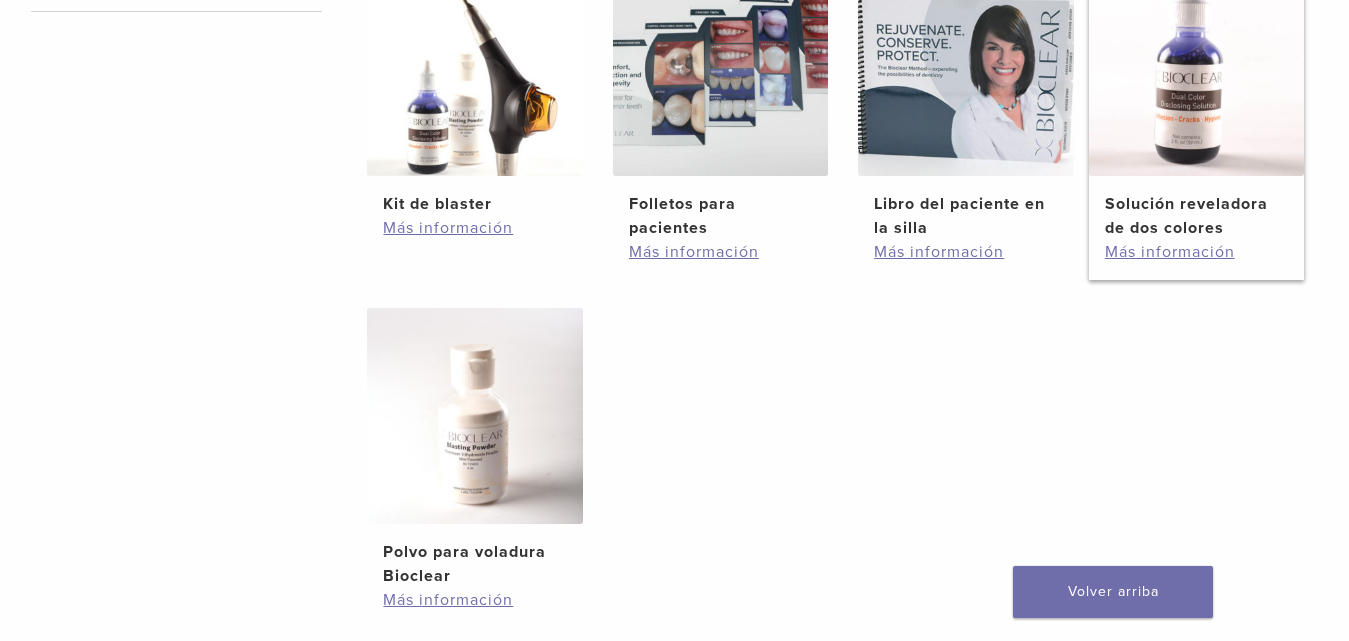 click at bounding box center [1196, 68] 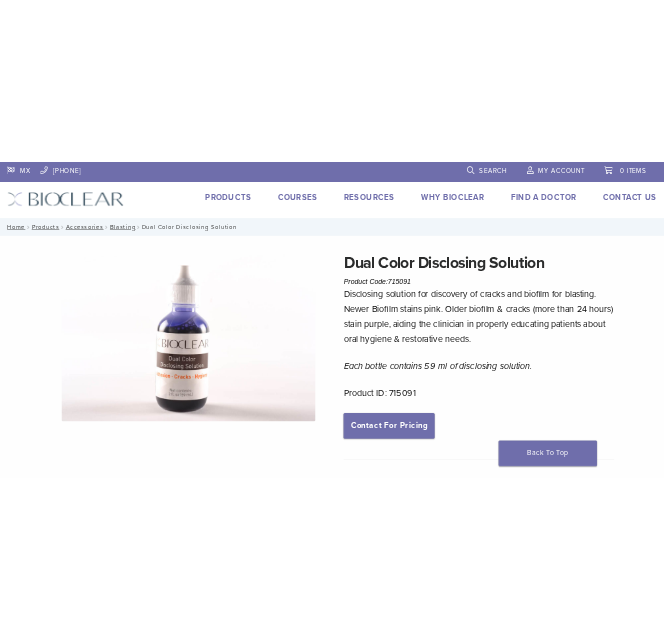 scroll, scrollTop: 0, scrollLeft: 0, axis: both 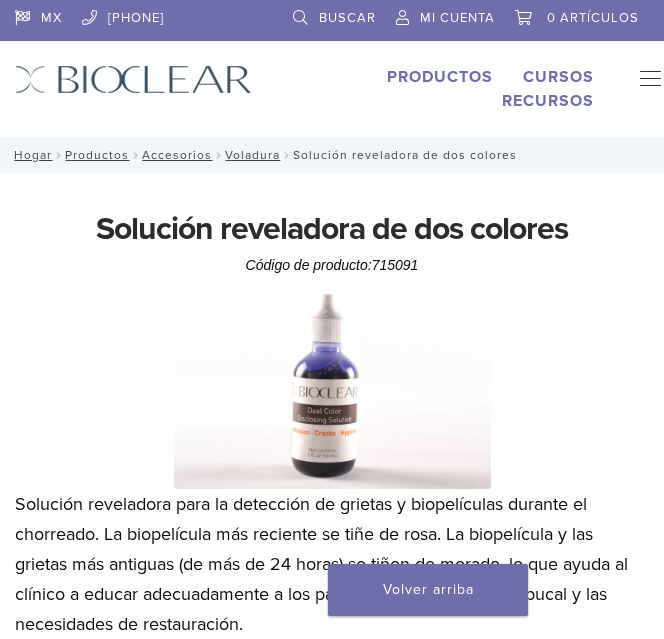 click on "Solución reveladora para la detección de grietas y biopelículas durante el chorreado. La biopelícula más reciente se tiñe de rosa. La biopelícula y las grietas más antiguas (de más de 24 horas) se tiñen de morado, lo que ayuda al clínico a educar adecuadamente a los pacientes sobre la higiene bucal y las necesidades de restauración." at bounding box center [321, 564] 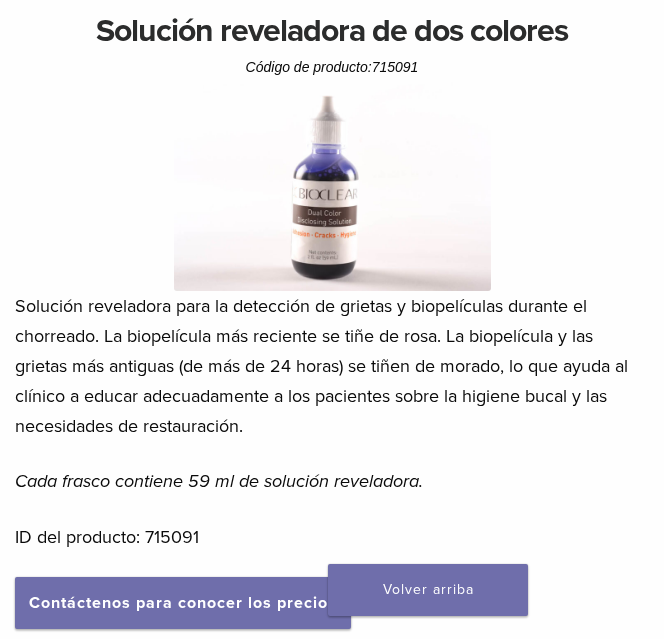 scroll, scrollTop: 200, scrollLeft: 0, axis: vertical 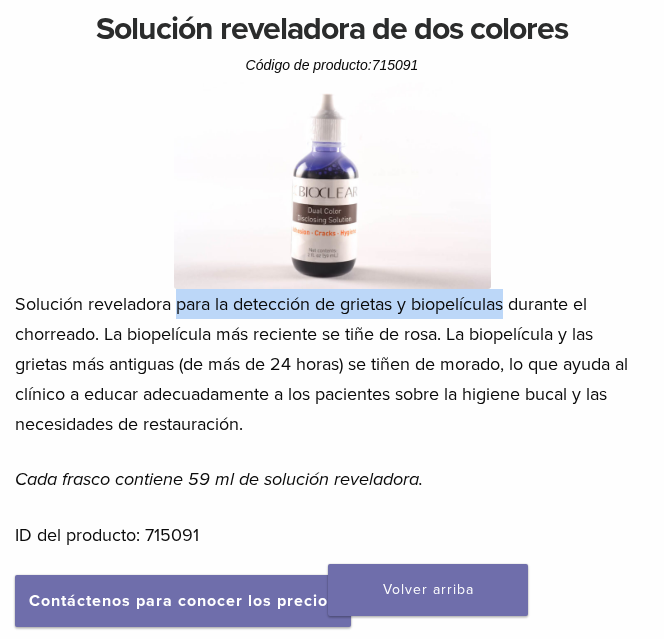 drag, startPoint x: 180, startPoint y: 305, endPoint x: 510, endPoint y: 314, distance: 330.1227 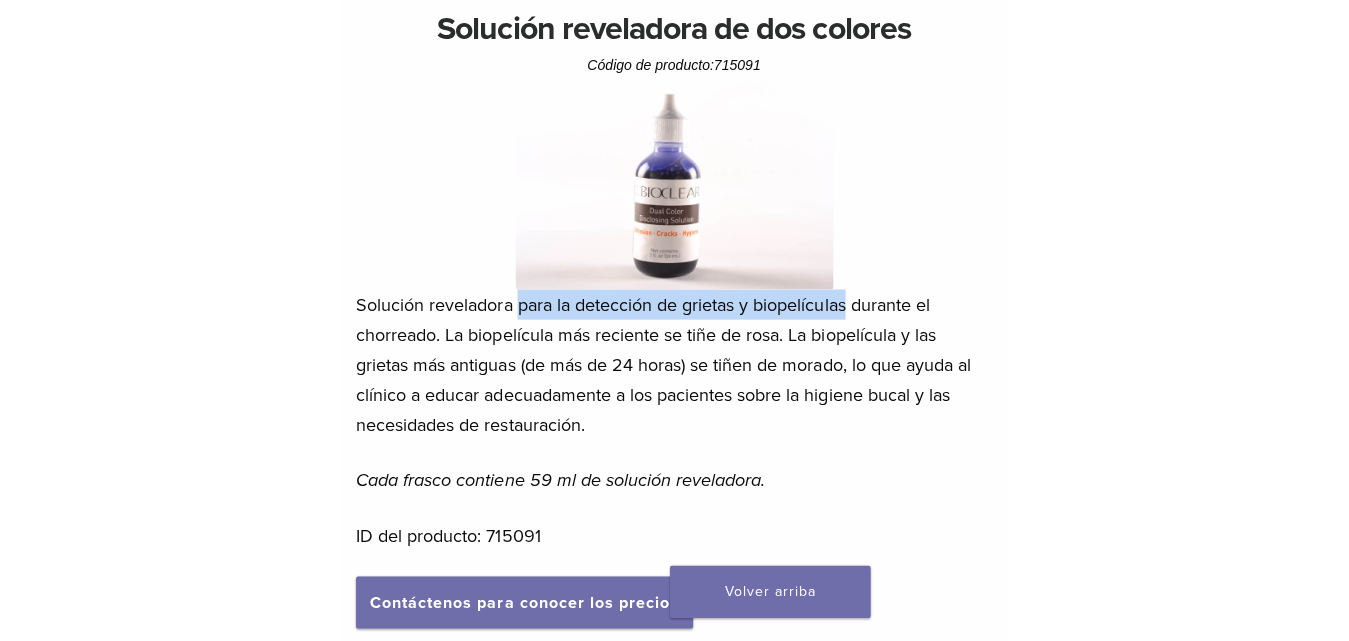 scroll, scrollTop: 219, scrollLeft: 0, axis: vertical 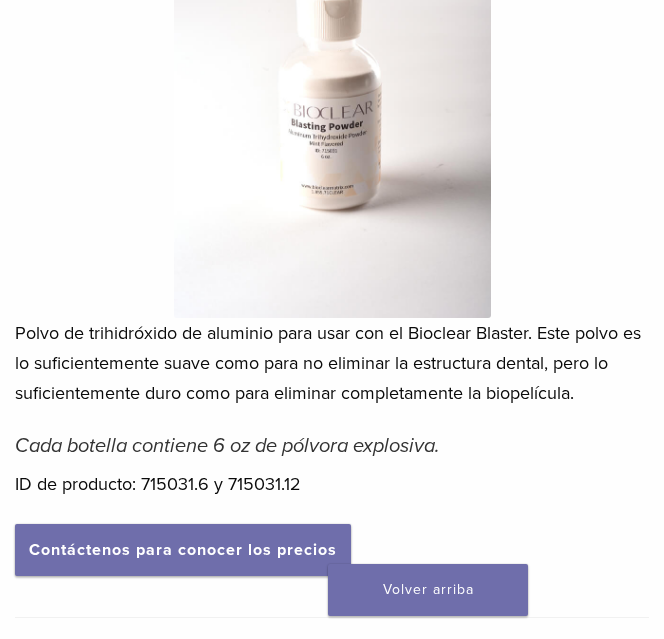 drag, startPoint x: 668, startPoint y: 204, endPoint x: 640, endPoint y: 342, distance: 140.81194 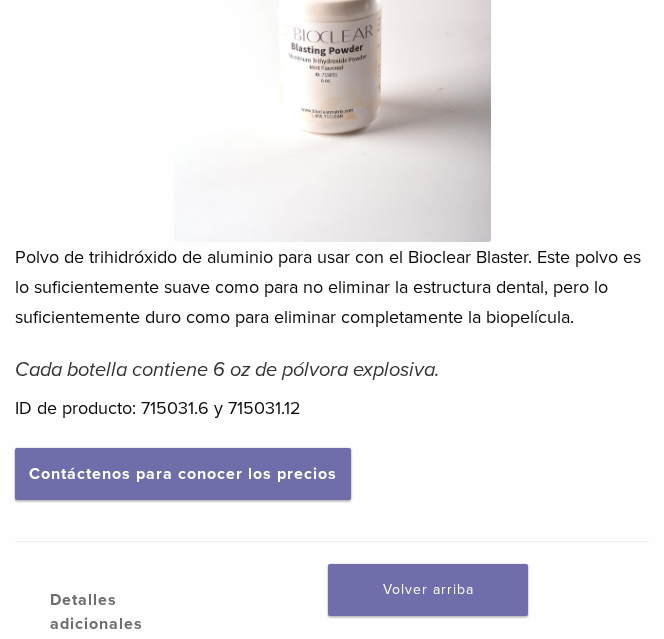 scroll, scrollTop: 491, scrollLeft: 0, axis: vertical 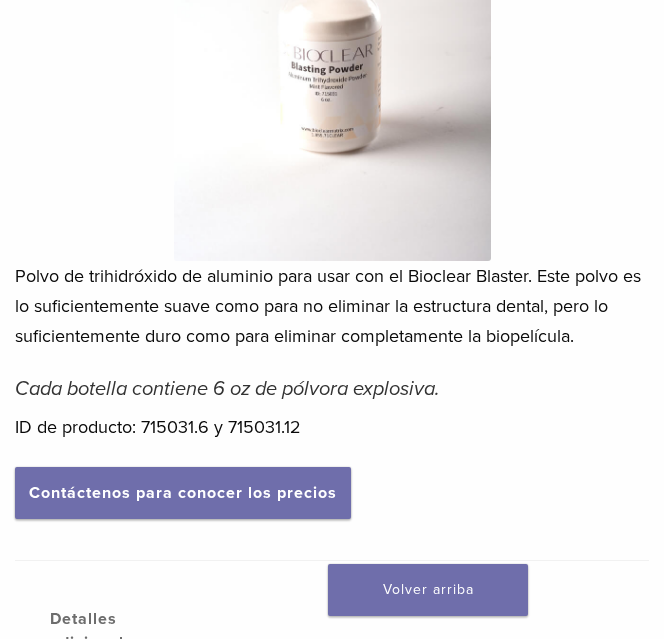 click on "Polvo de trihidróxido de aluminio para usar con el Bioclear Blaster. Este polvo es lo suficientemente suave como para no eliminar la estructura dental, pero lo suficientemente duro como para eliminar completamente la biopelícula." at bounding box center (328, 306) 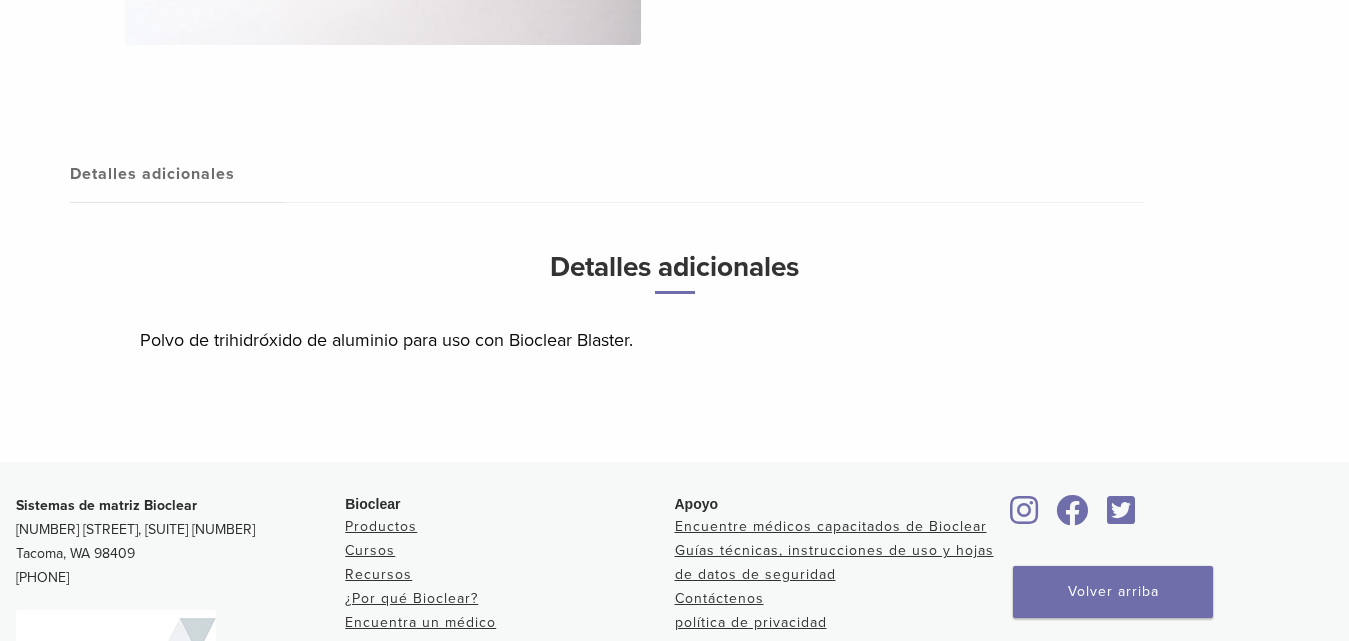 scroll, scrollTop: 936, scrollLeft: 0, axis: vertical 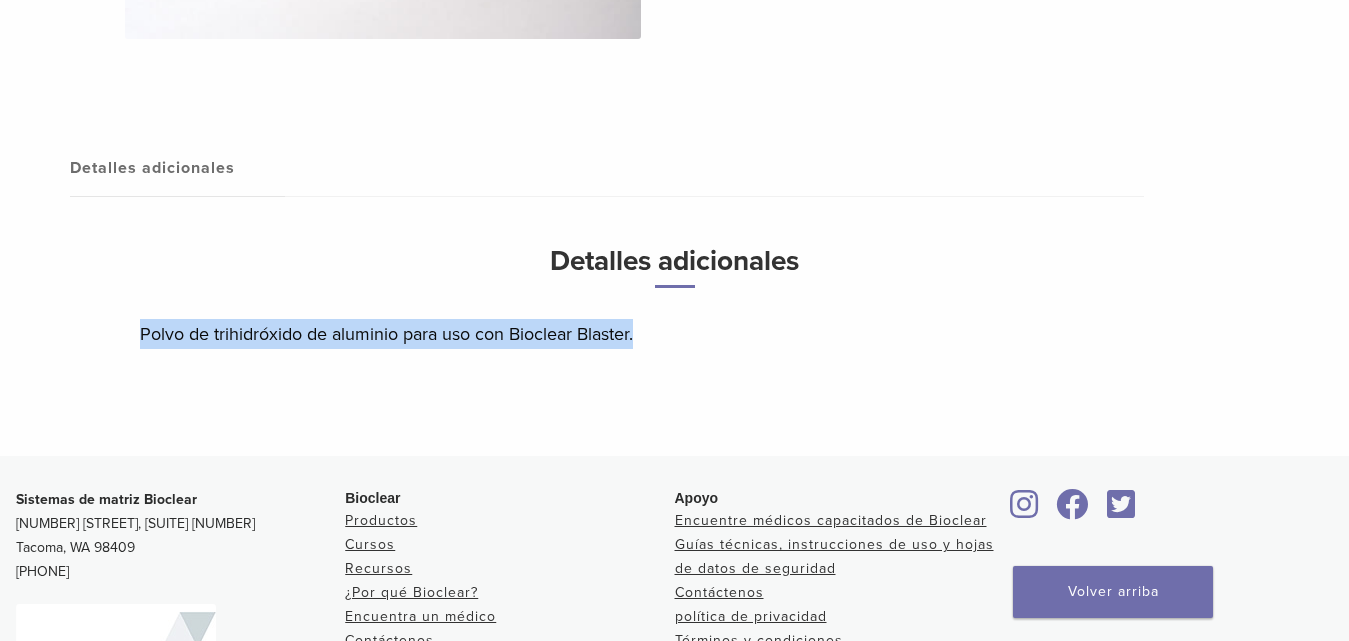 drag, startPoint x: 139, startPoint y: 338, endPoint x: 693, endPoint y: 378, distance: 555.44214 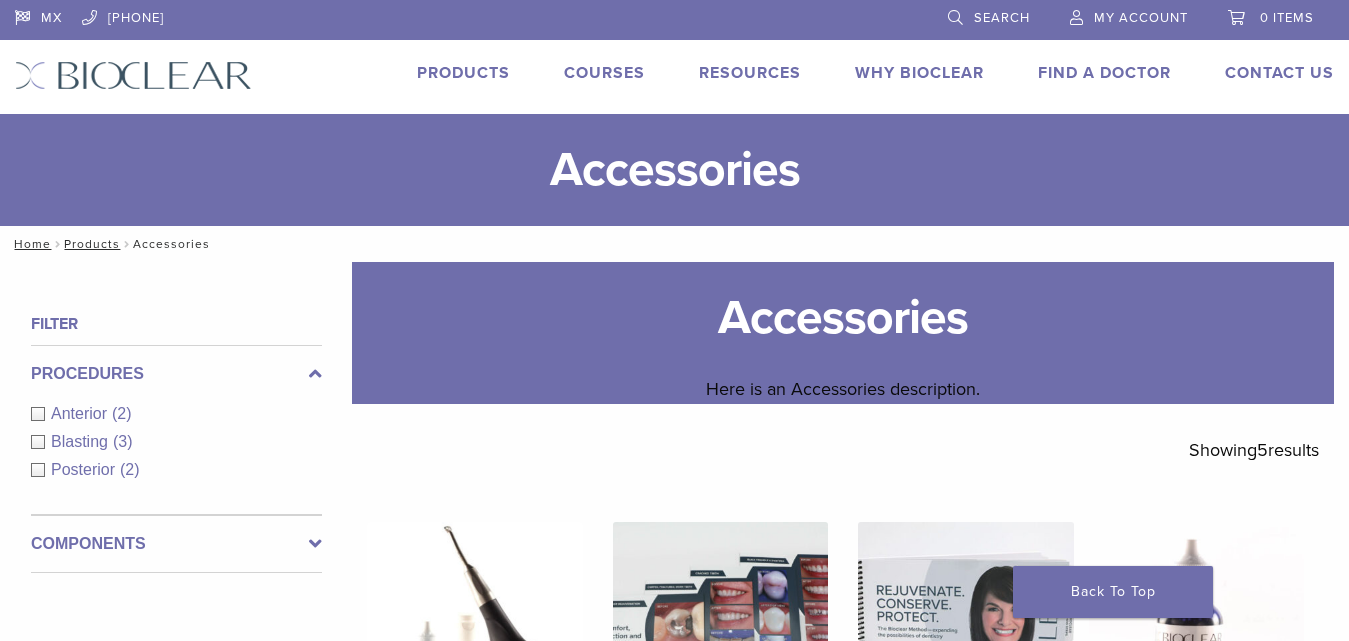 click at bounding box center [1196, 629] 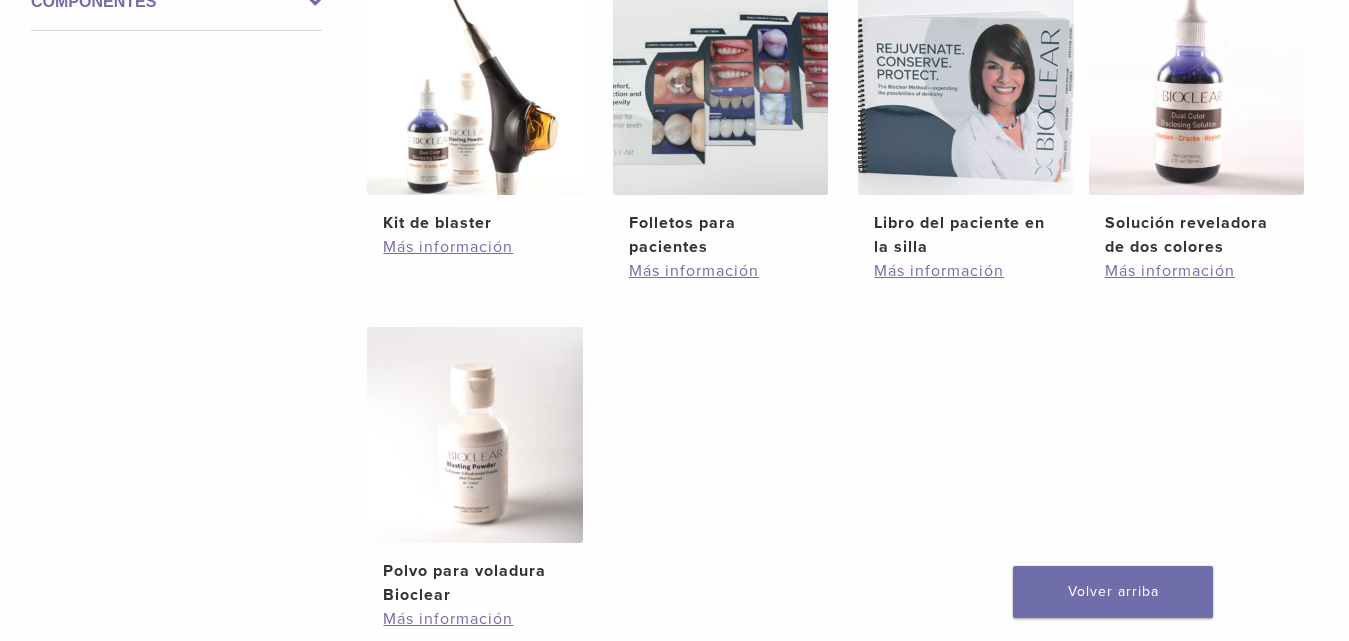 scroll, scrollTop: 599, scrollLeft: 0, axis: vertical 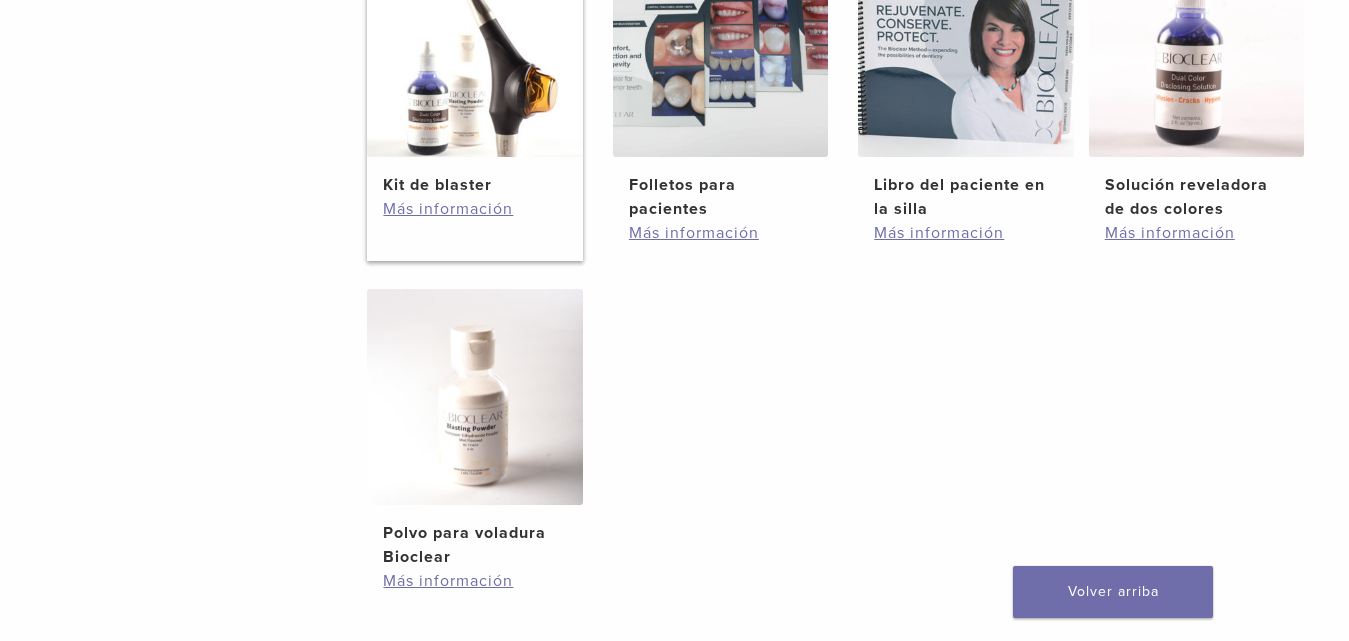 click at bounding box center [474, 49] 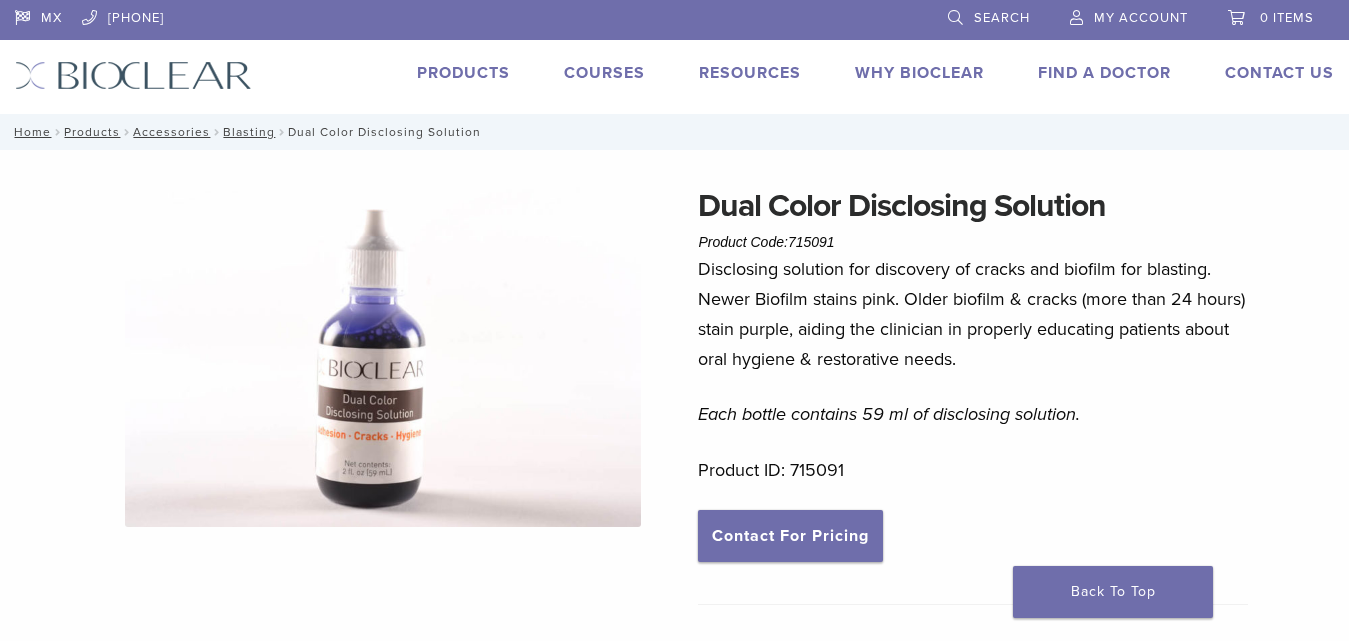 scroll, scrollTop: 0, scrollLeft: 0, axis: both 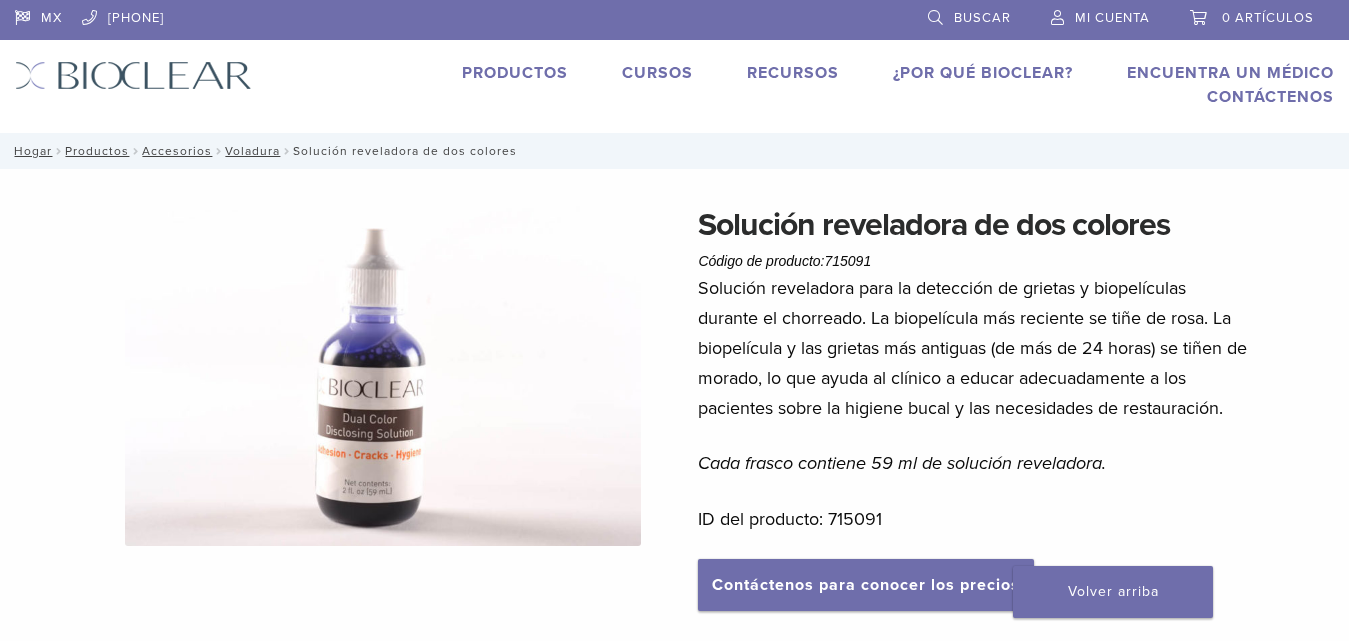click on "Solución reveladora de dos colores
Código de producto:
715091
$  36.25
Solución reveladora de dos colores
Código de producto:
715091
$  36.25
Solución reveladora para la detección de grietas y biopelículas durante el chorreado. La biopelícula más reciente se tiñe de rosa. La biopelícula y las grietas más antiguas (de más de 24 horas) se tiñen de morado, lo que ayuda al clínico a educar adecuadamente a los pacientes sobre la higiene bucal y las necesidades de restauración.
Cada frasco contiene 59 ml de solución reveladora.
ID del producto: 715091
Contáctenos para conocer los precios
Detalles adicionales
Detalles adicionales" at bounding box center (674, 613) 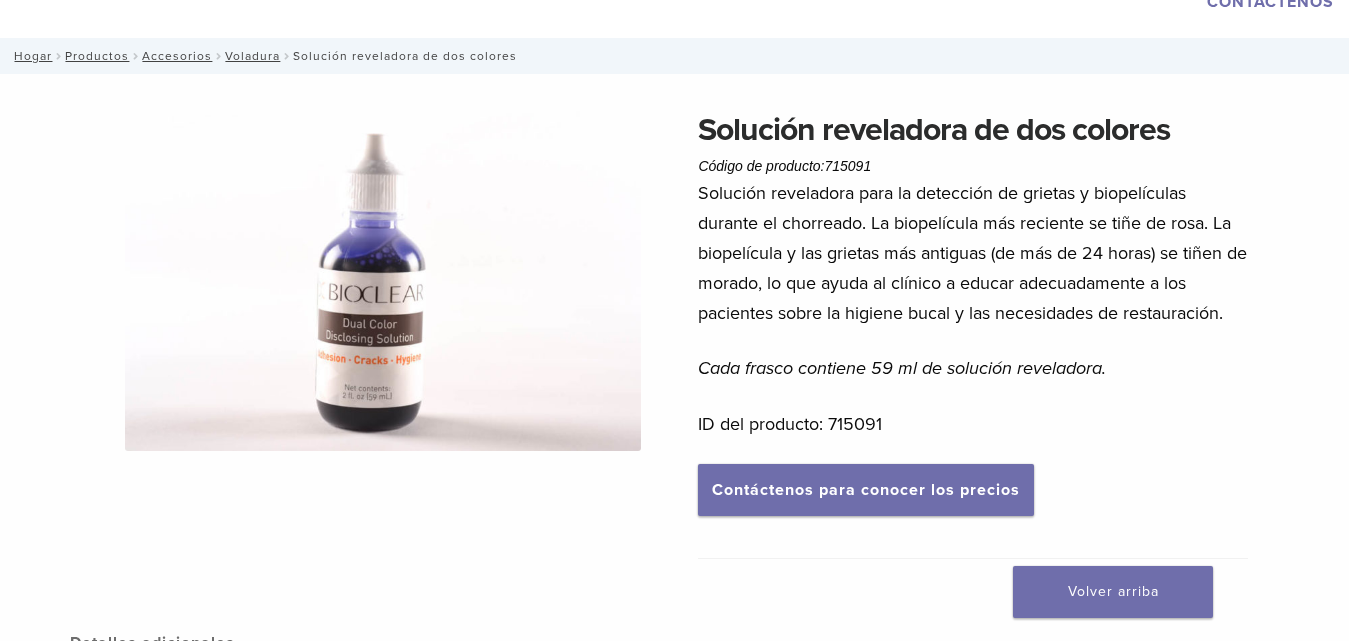 scroll, scrollTop: 60, scrollLeft: 0, axis: vertical 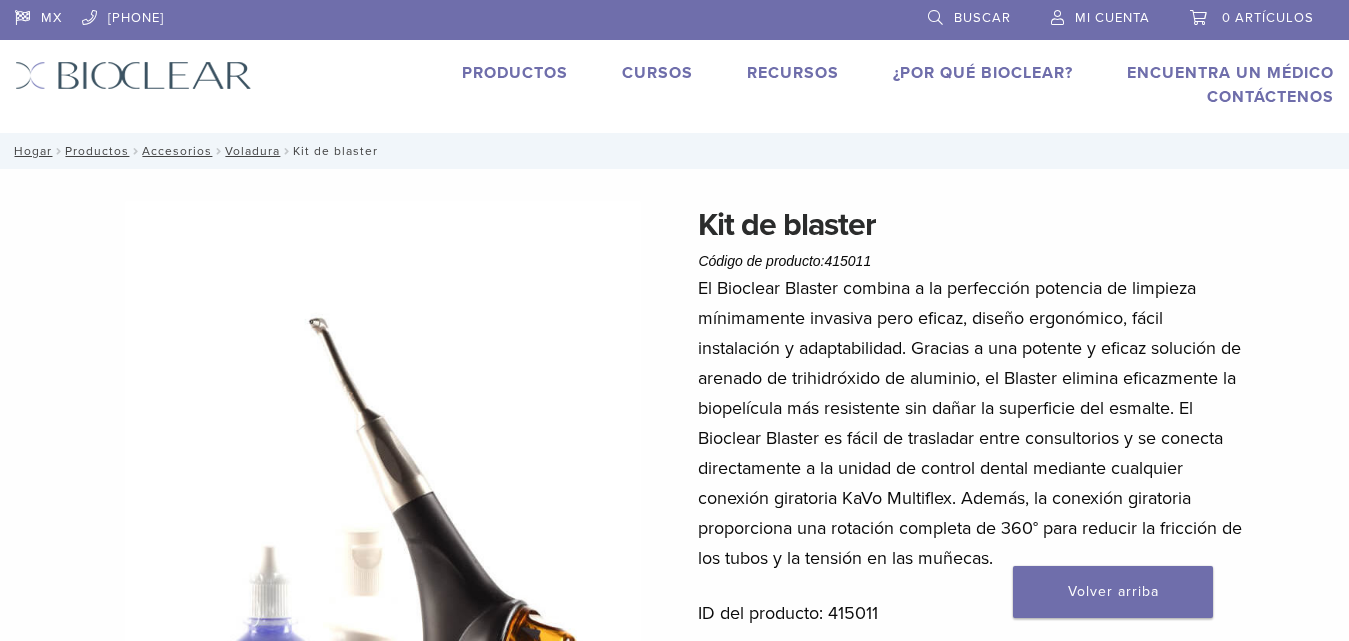 drag, startPoint x: 349, startPoint y: 393, endPoint x: 363, endPoint y: 393, distance: 14 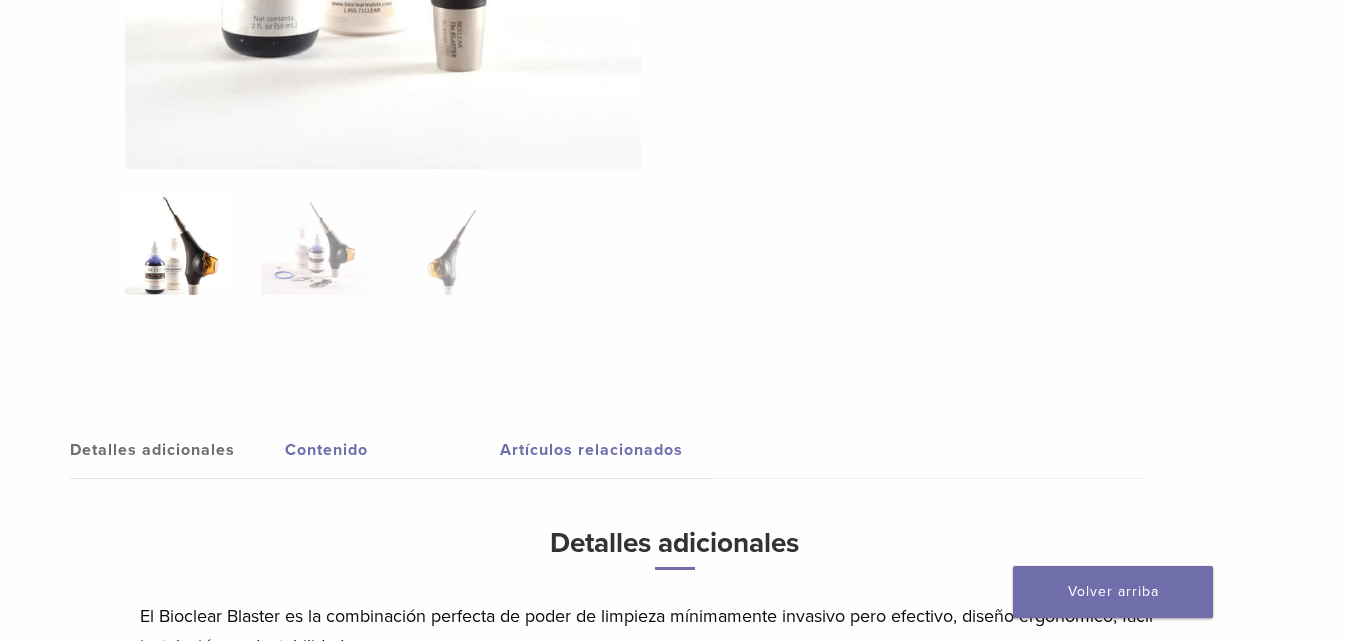 scroll, scrollTop: 1323, scrollLeft: 0, axis: vertical 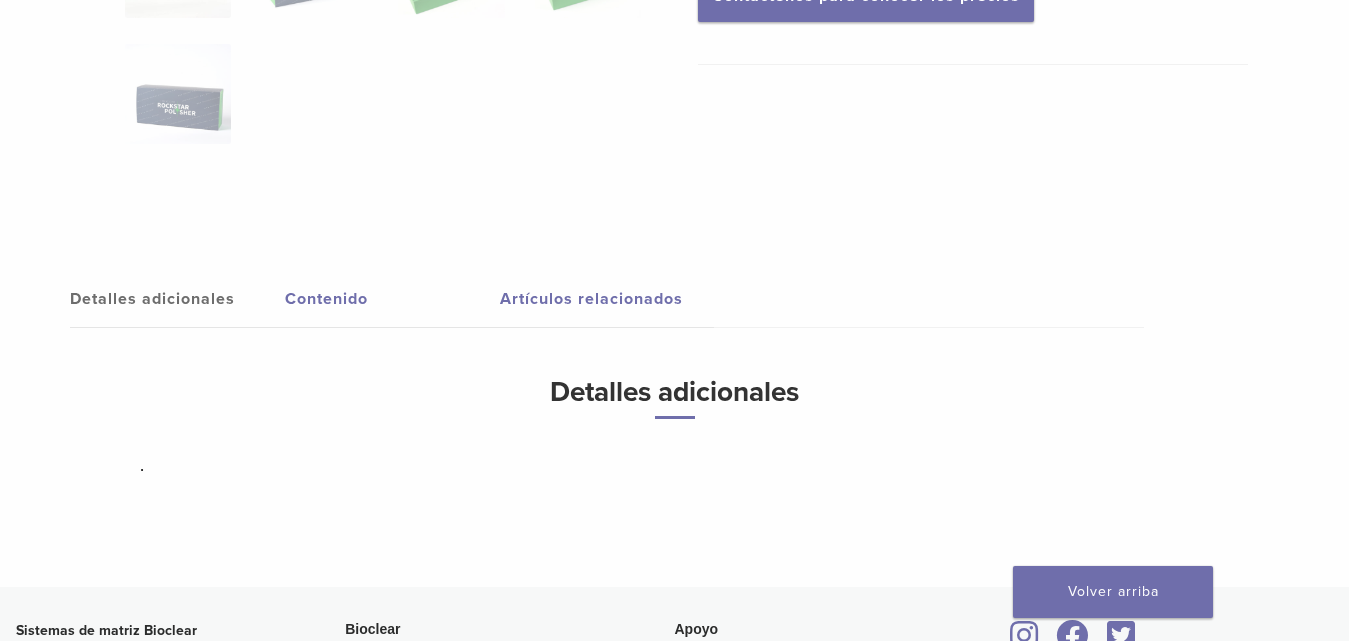 click on "Contenido" at bounding box center [326, 299] 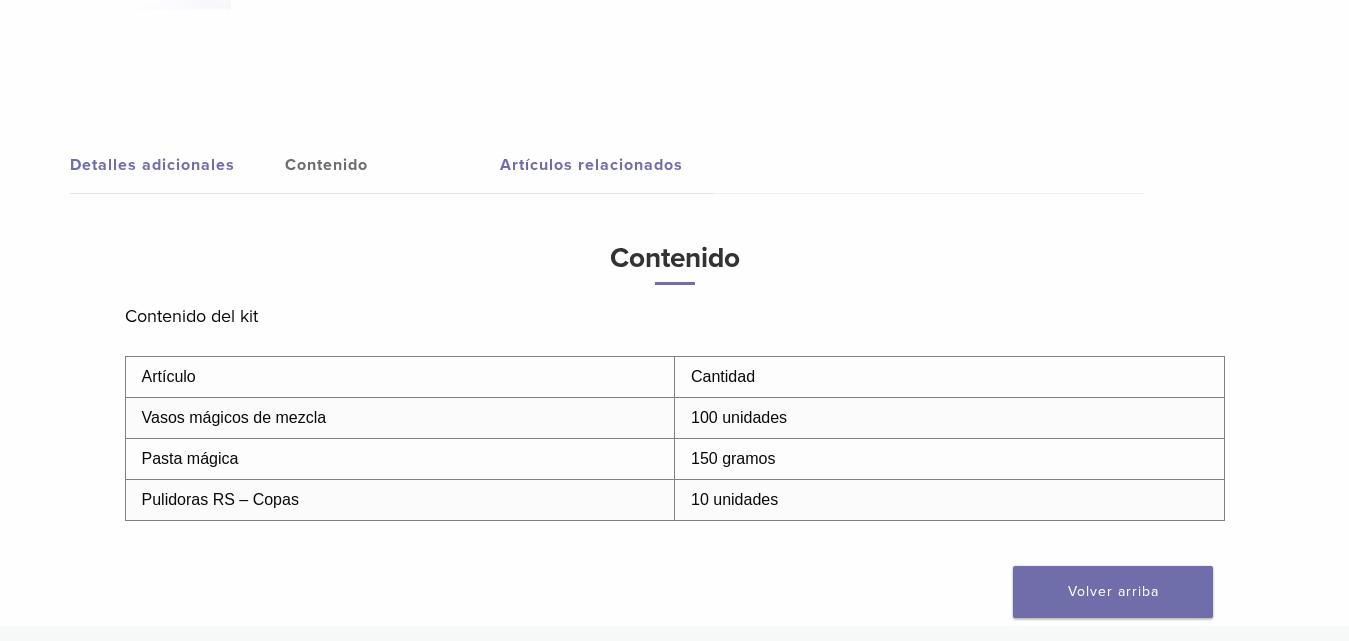 scroll, scrollTop: 791, scrollLeft: 0, axis: vertical 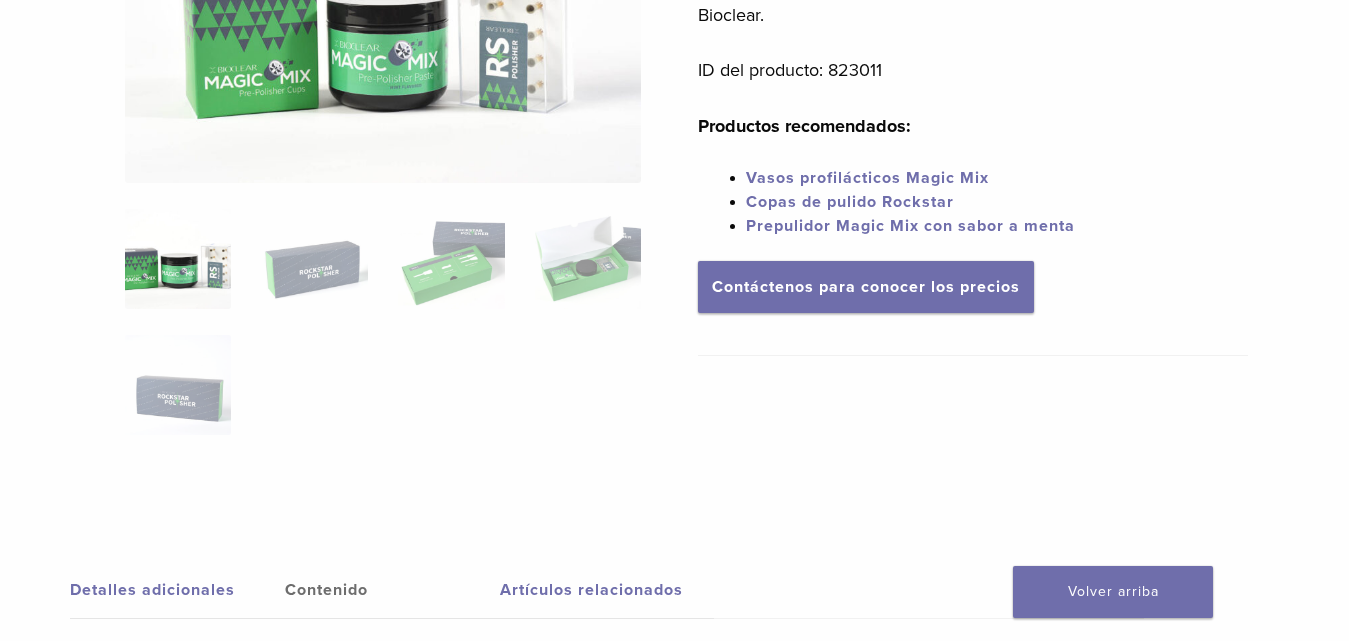 click on "Prepulidor Magic Mix con sabor a menta" at bounding box center (910, 226) 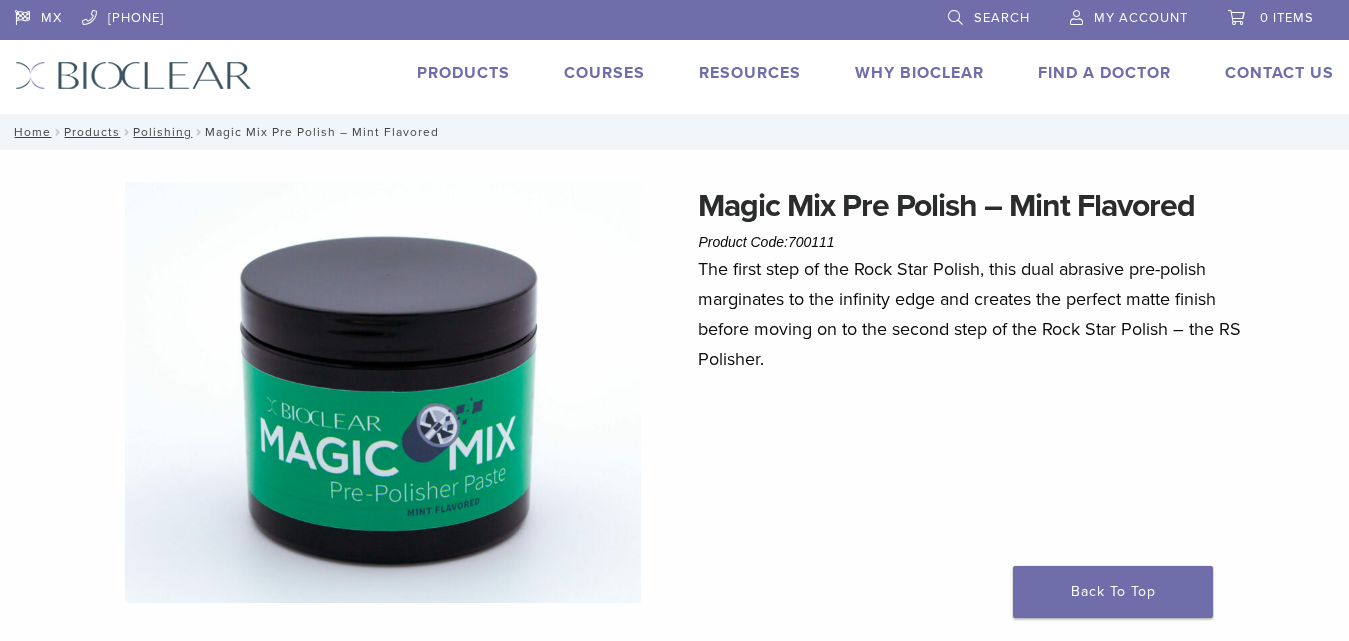 scroll, scrollTop: 0, scrollLeft: 0, axis: both 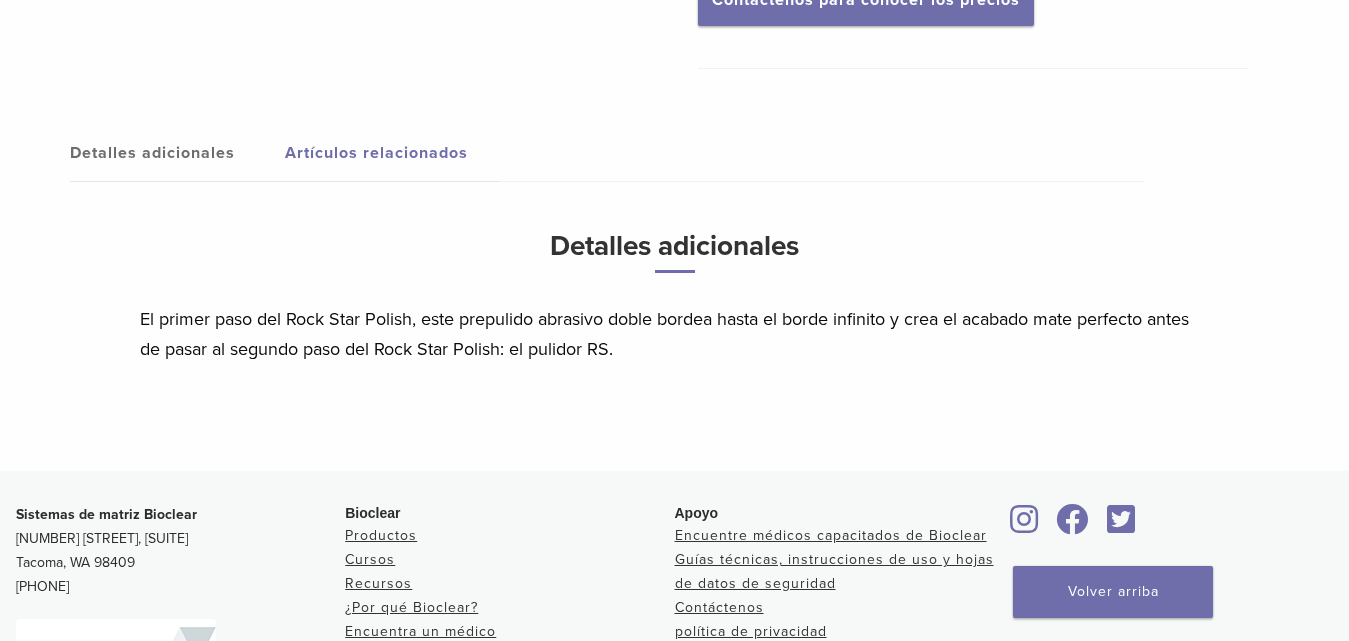 click on "Detalles adicionales" at bounding box center [152, 153] 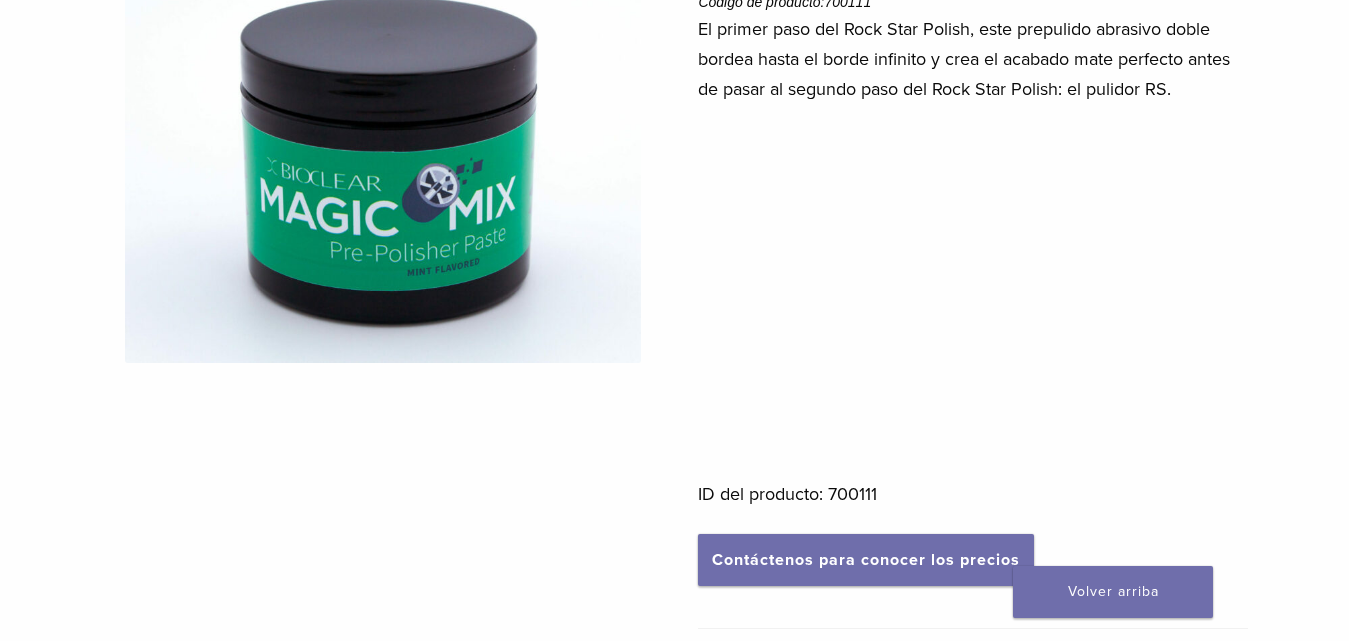 scroll, scrollTop: 256, scrollLeft: 0, axis: vertical 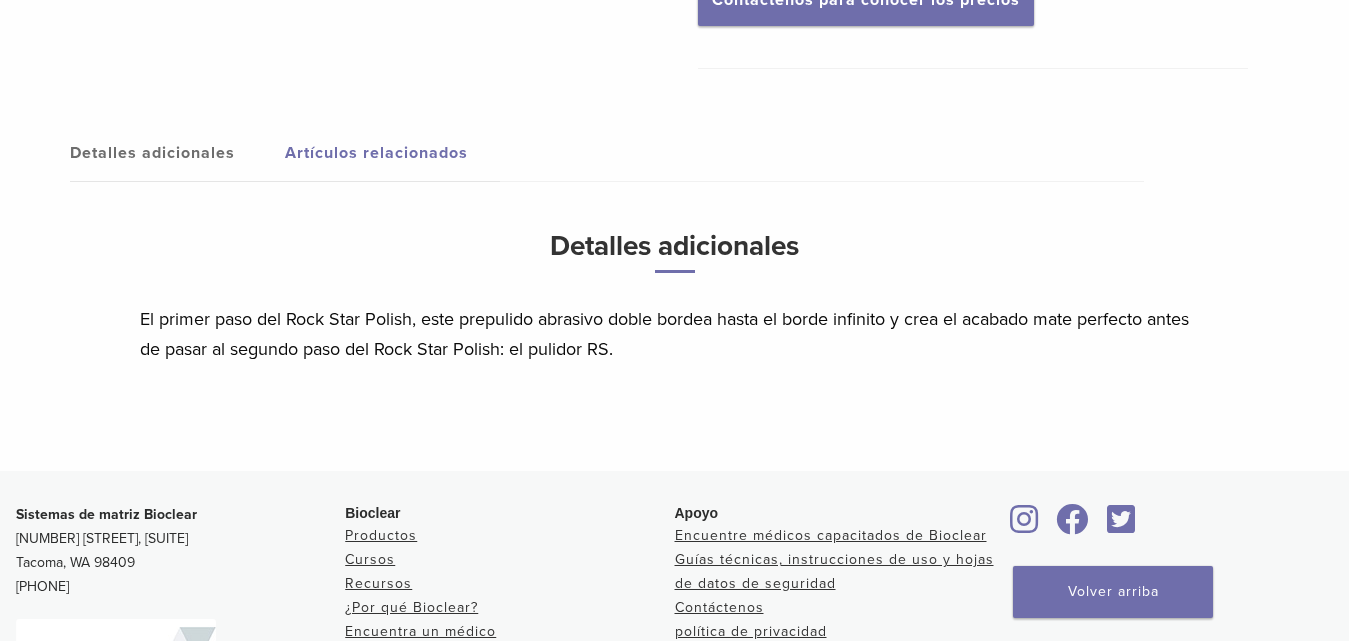 click on "Artículos relacionados" at bounding box center (392, 153) 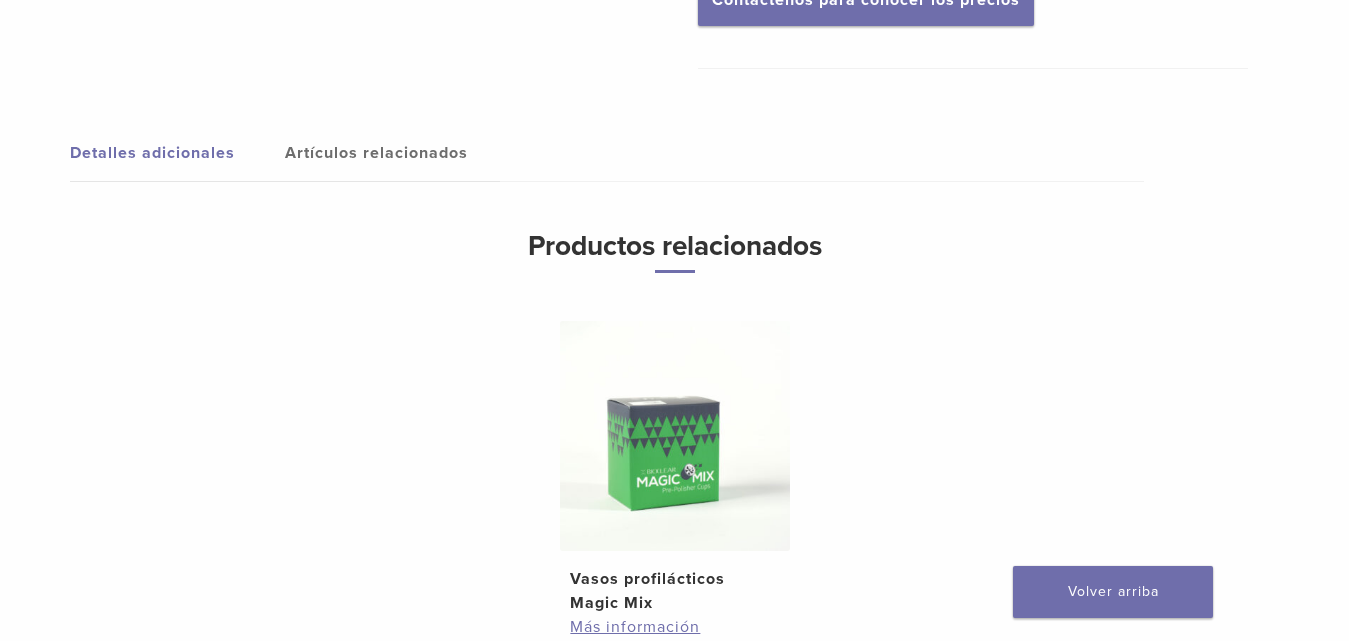 scroll, scrollTop: 1380, scrollLeft: 0, axis: vertical 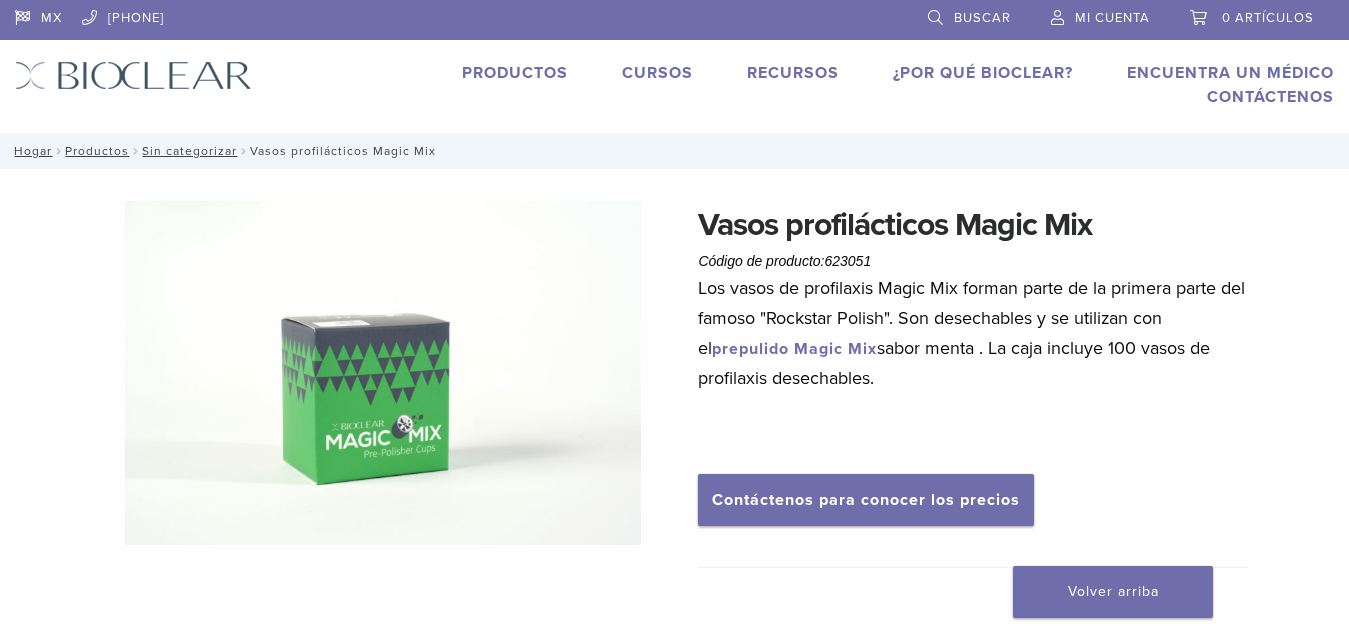 click on "Productos" at bounding box center (515, 73) 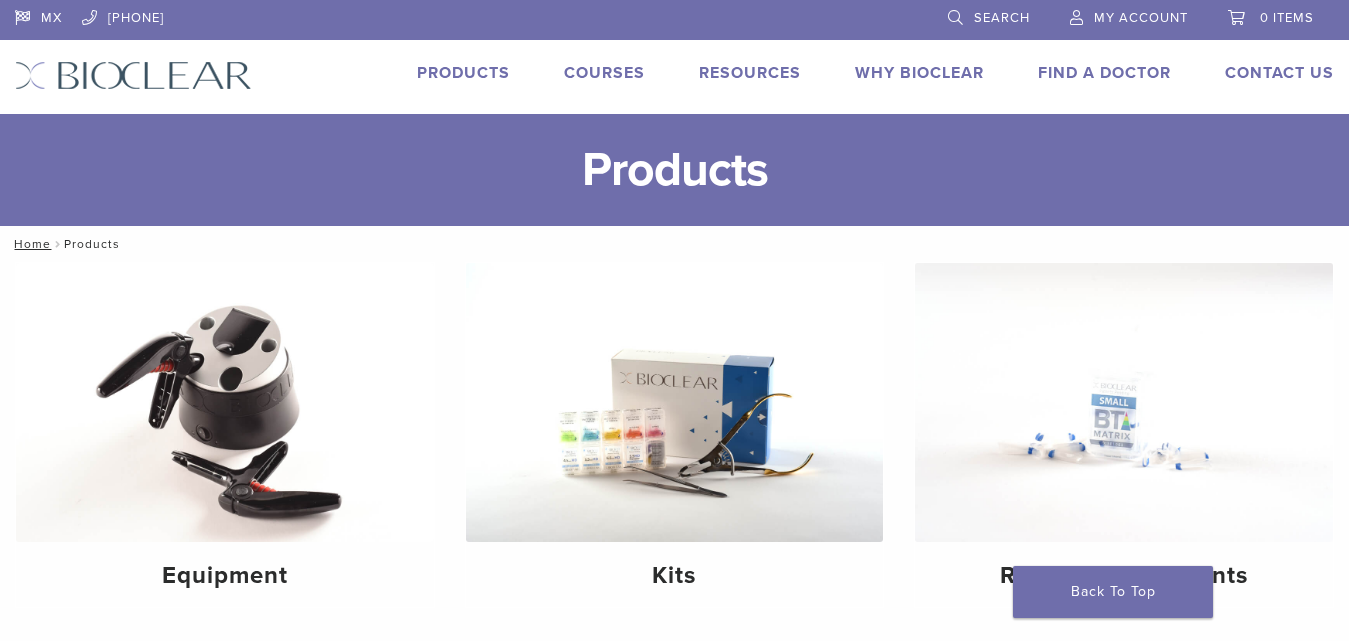 scroll, scrollTop: 0, scrollLeft: 0, axis: both 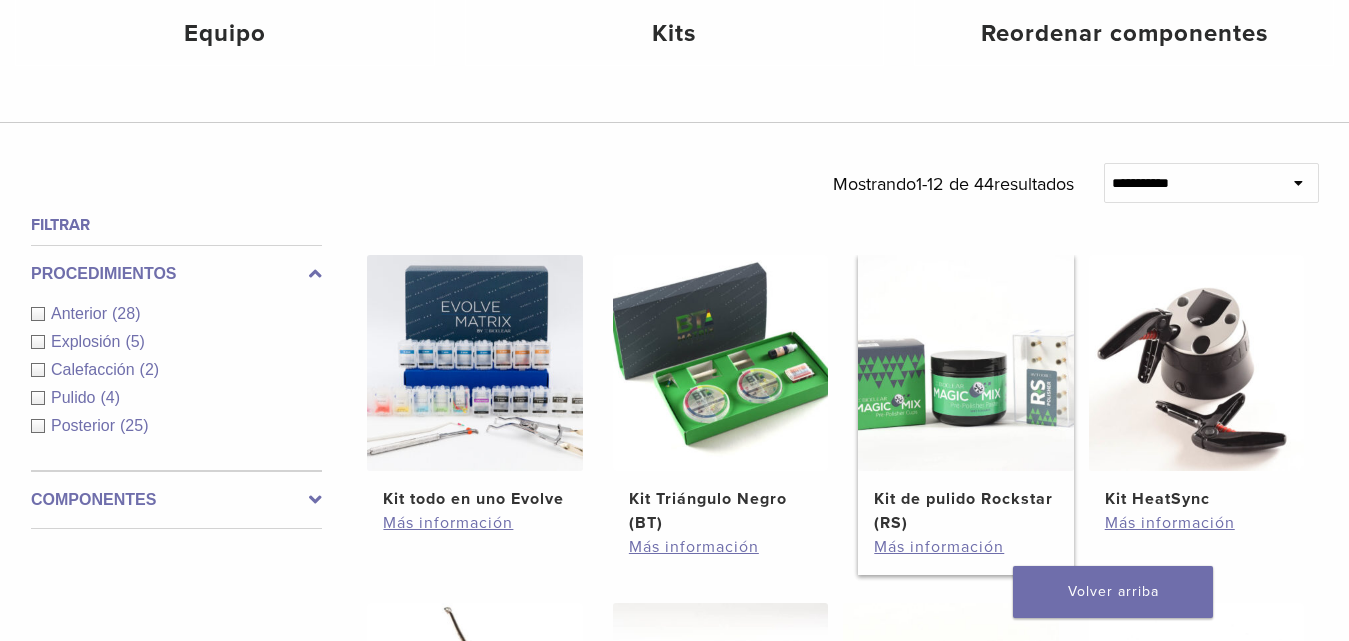 click at bounding box center (965, 362) 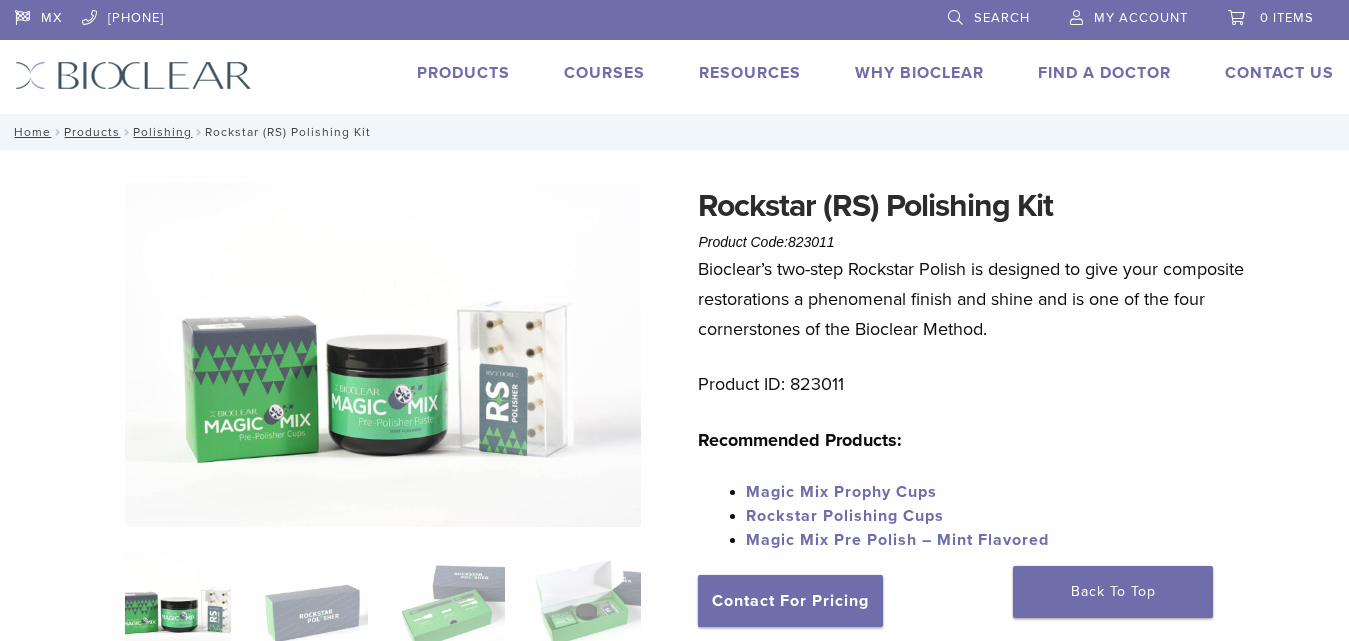scroll, scrollTop: 0, scrollLeft: 0, axis: both 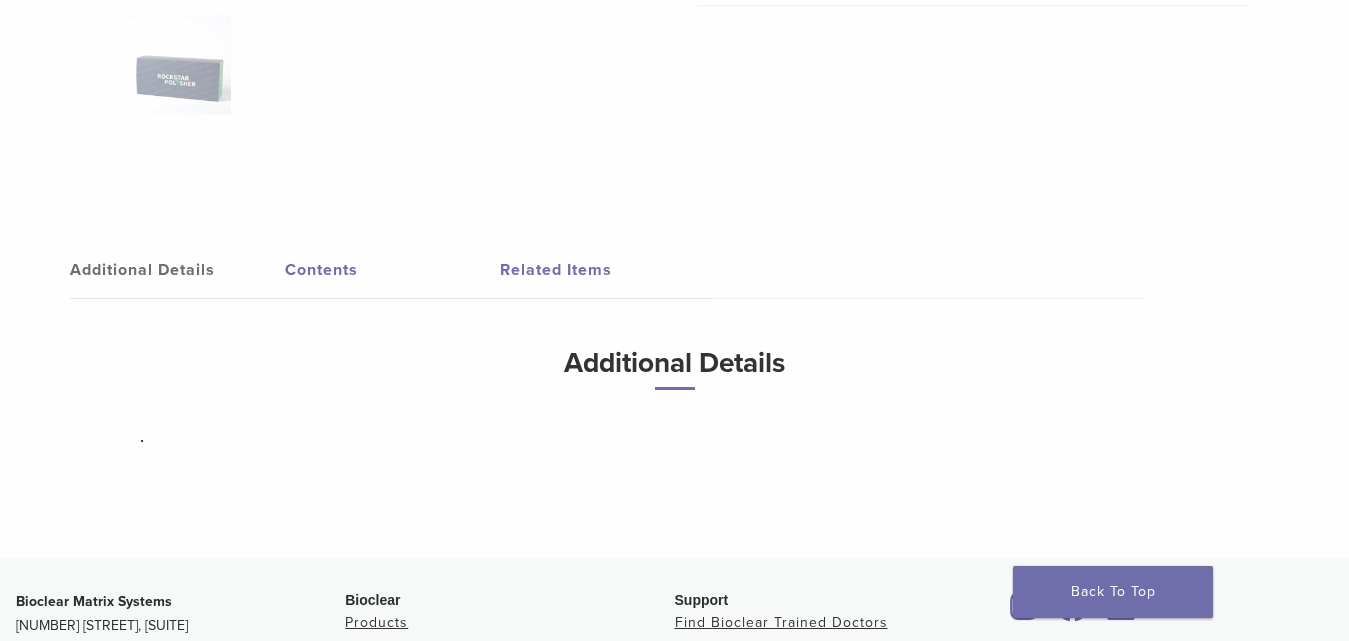 click on "Contents" at bounding box center [392, 270] 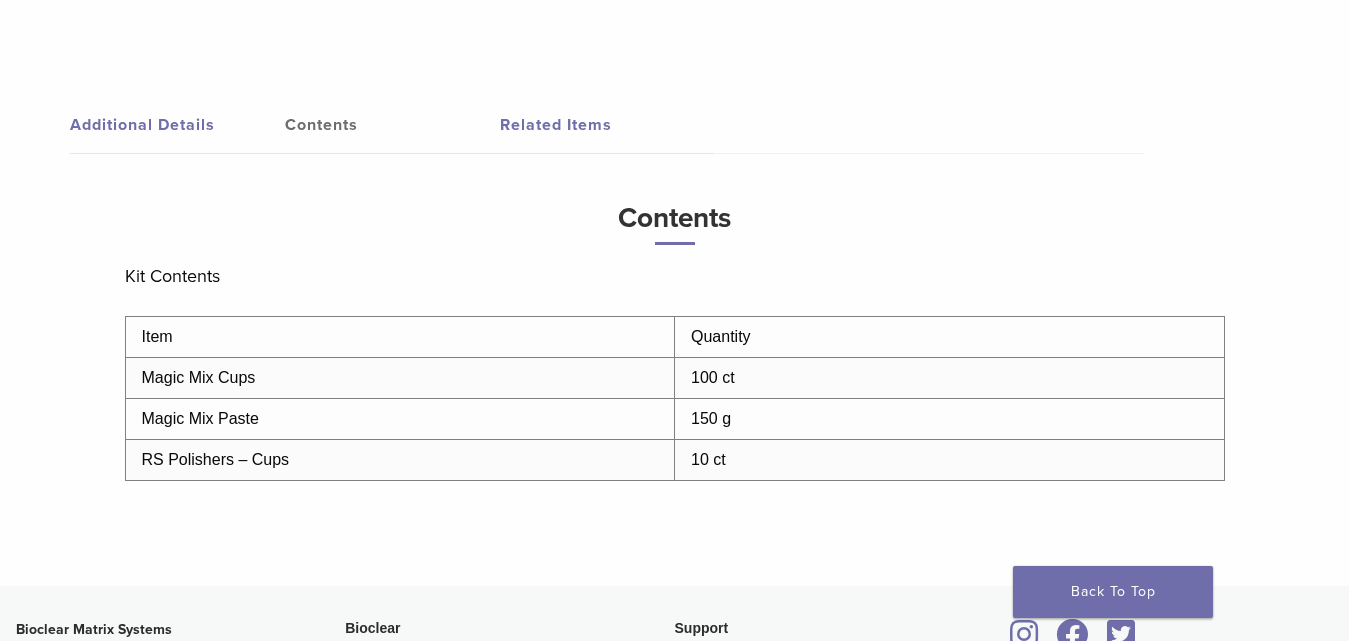 scroll, scrollTop: 815, scrollLeft: 0, axis: vertical 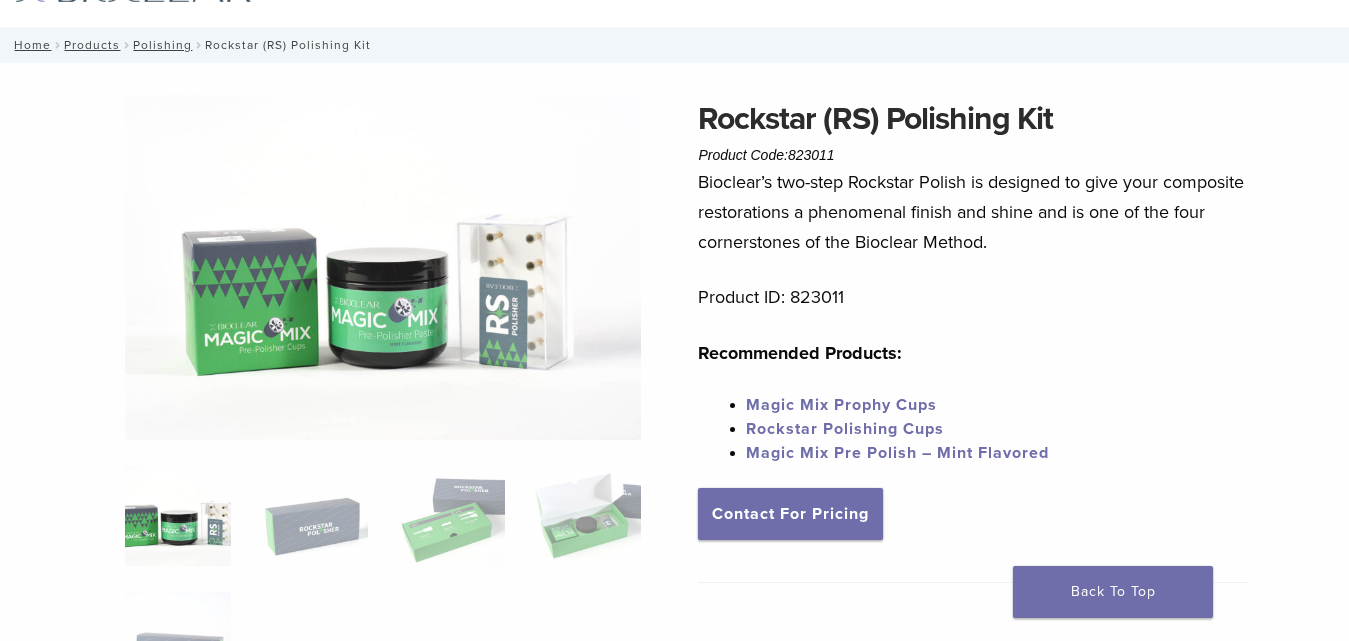 click on "Rockstar Polishing Cups" at bounding box center (845, 429) 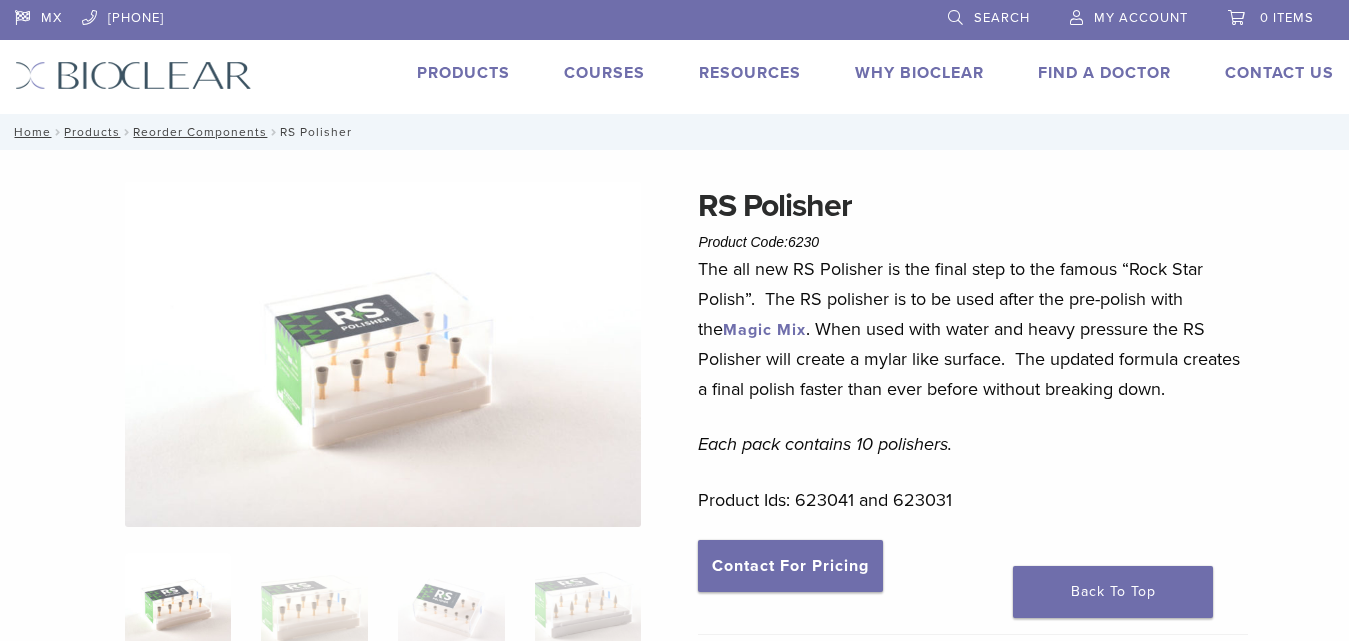 scroll, scrollTop: 0, scrollLeft: 0, axis: both 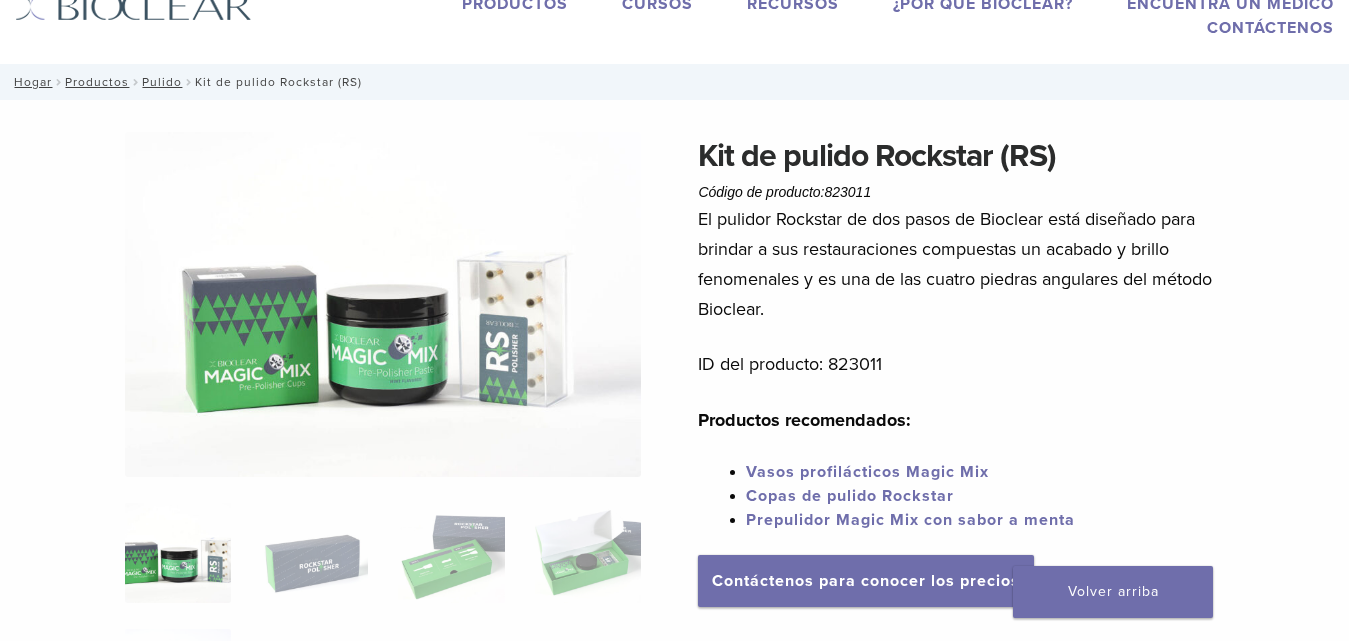 click on "Productos" at bounding box center [515, 4] 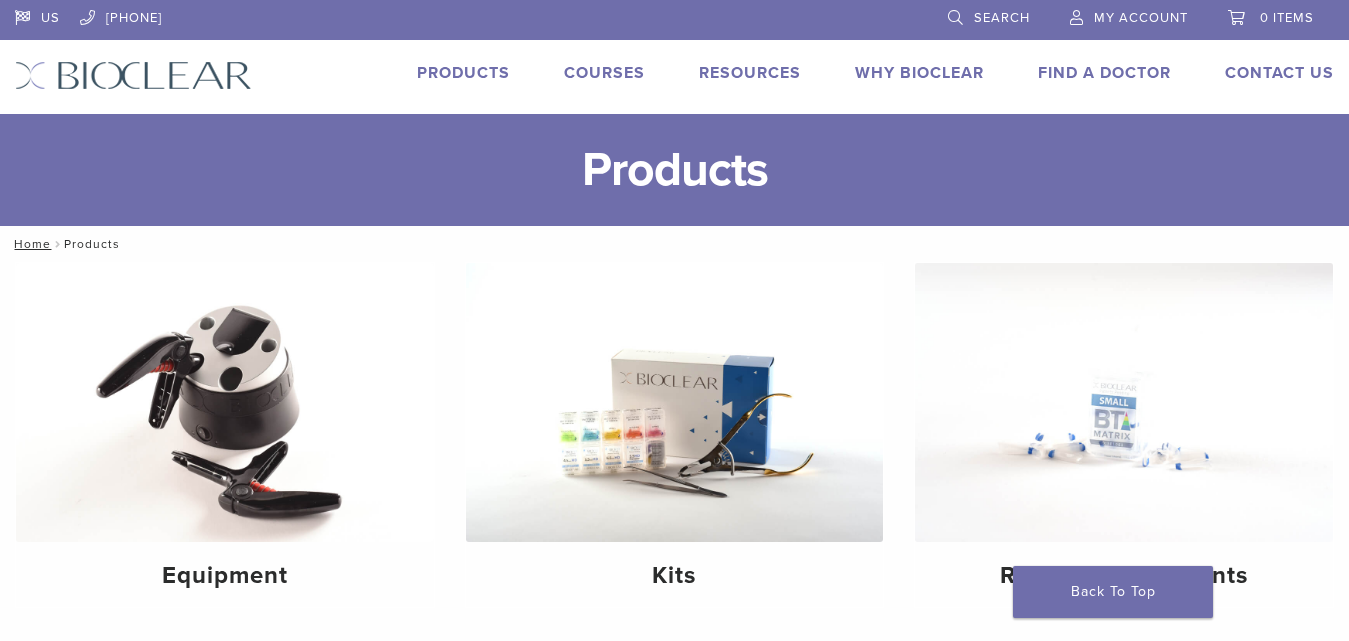 scroll, scrollTop: 0, scrollLeft: 0, axis: both 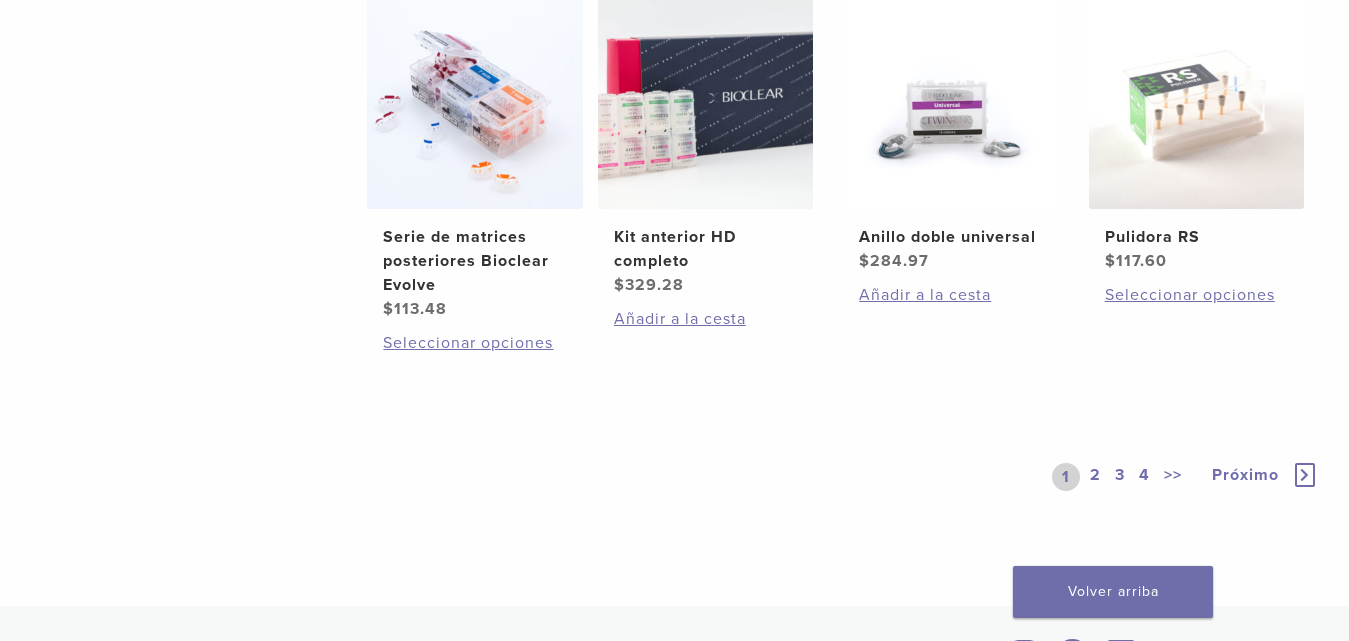 click on "2" at bounding box center (1095, 477) 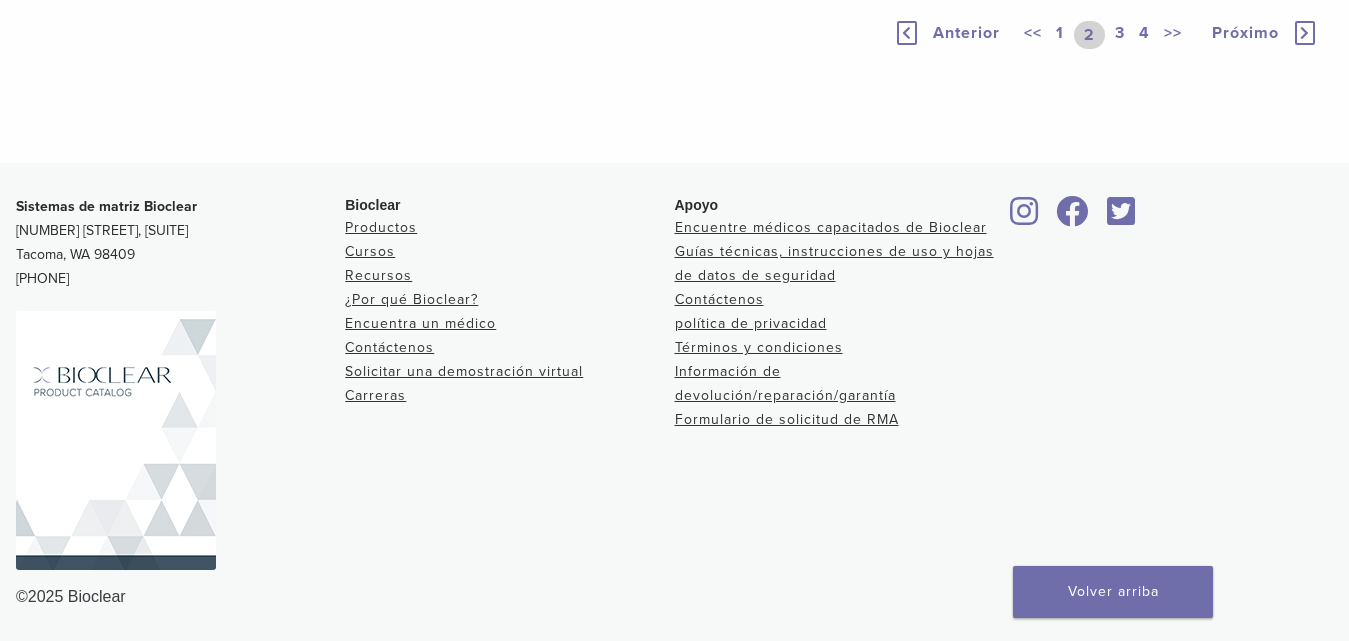 click on "1" at bounding box center (1060, 33) 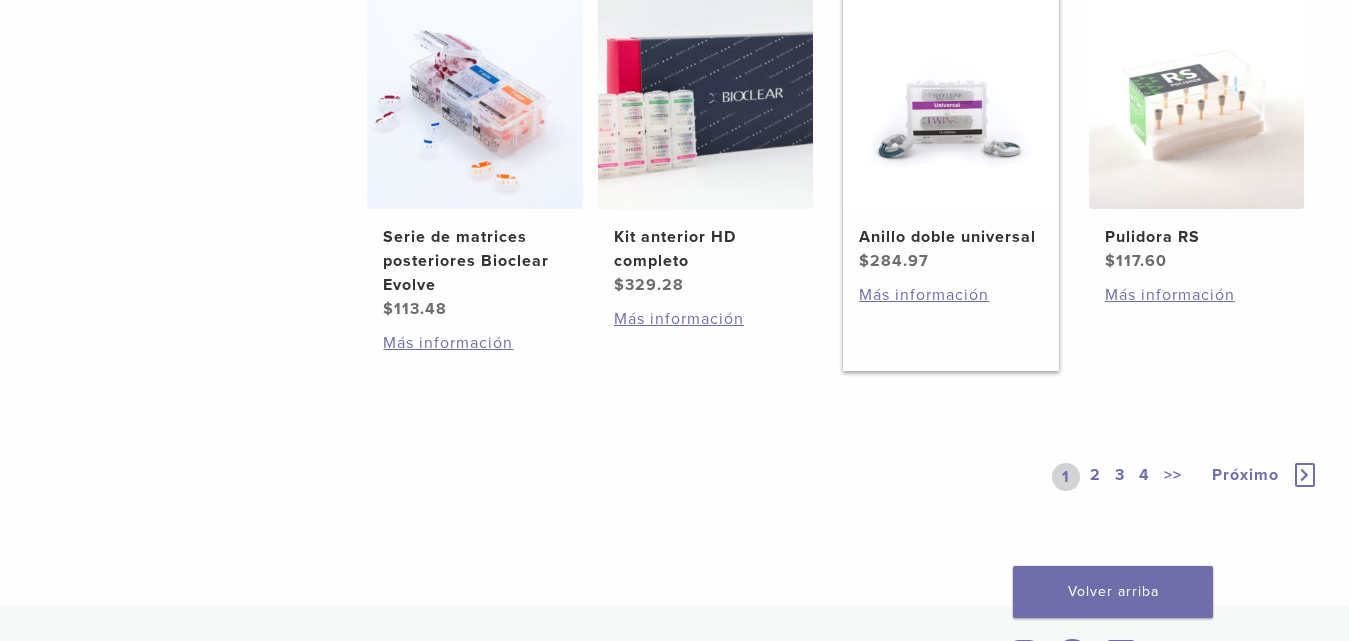 click at bounding box center (950, 101) 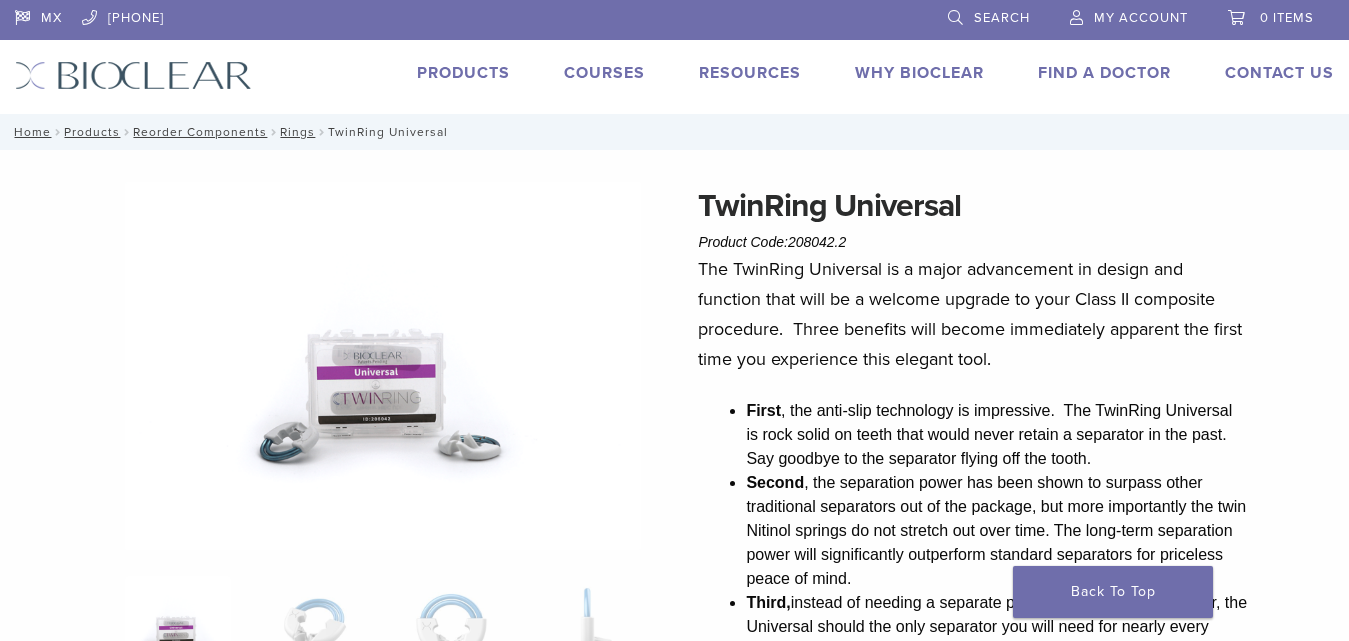 scroll, scrollTop: 0, scrollLeft: 0, axis: both 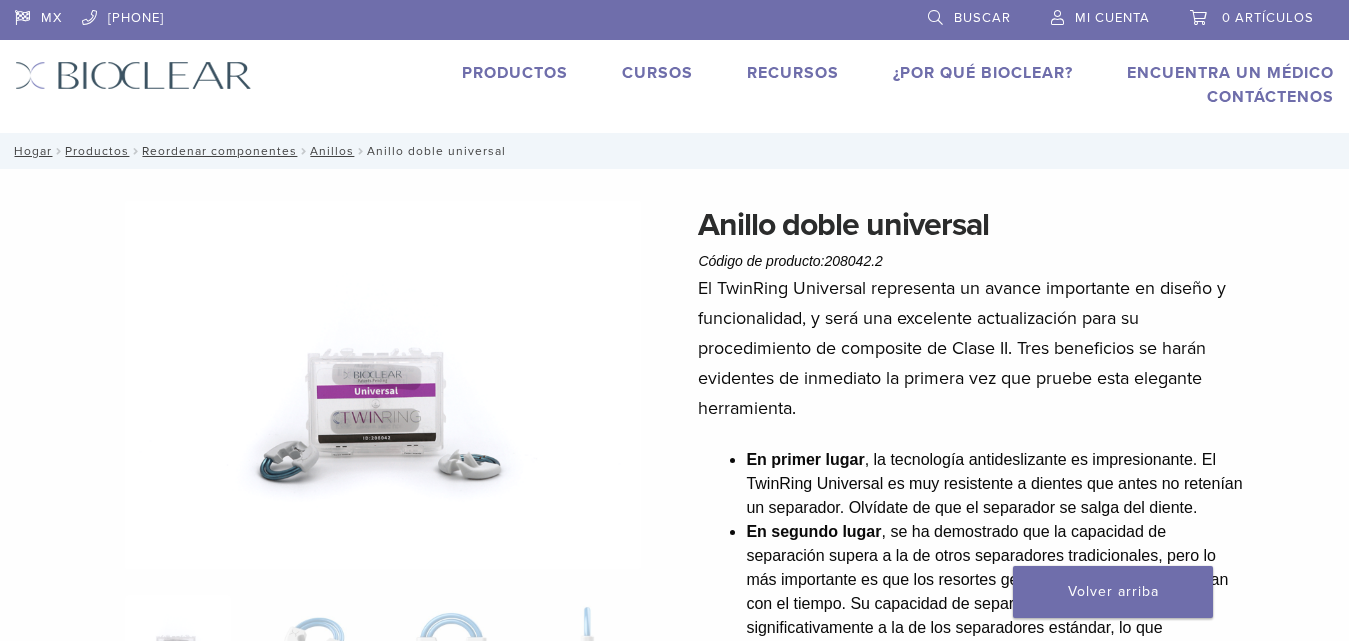 click on "El TwinRing Universal representa un avance importante en diseño y funcionalidad, y será una excelente actualización para su procedimiento de composite de Clase II. Tres beneficios se harán evidentes de inmediato la primera vez que pruebe esta elegante herramienta." at bounding box center [973, 348] 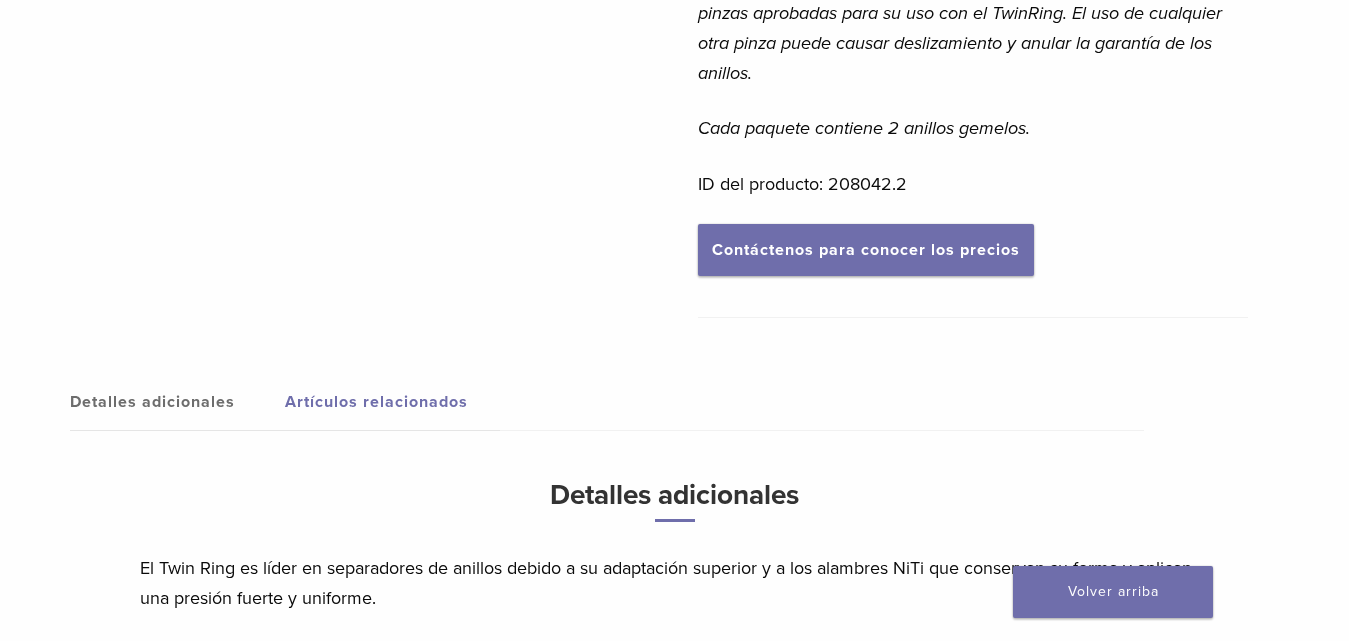 scroll, scrollTop: 1200, scrollLeft: 0, axis: vertical 